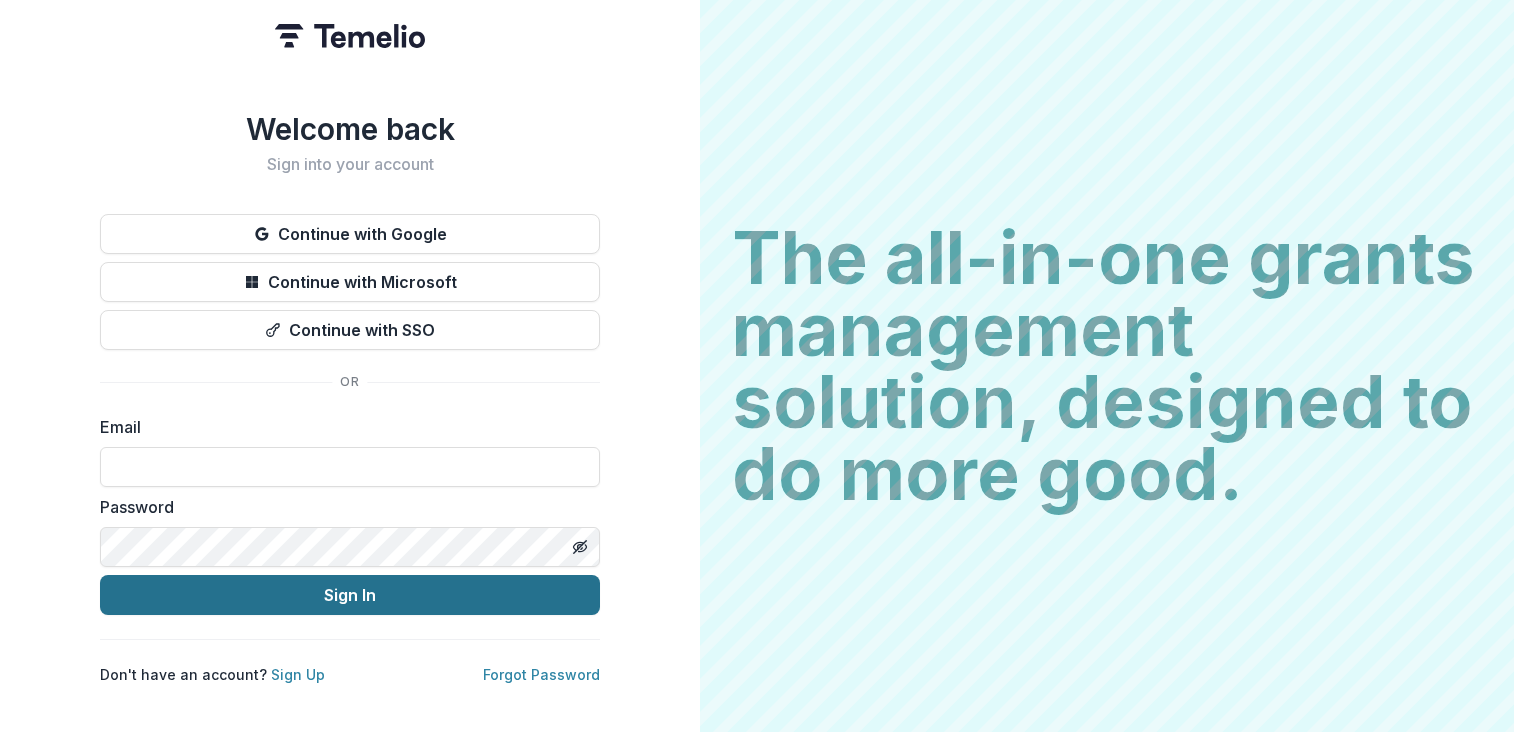 scroll, scrollTop: 0, scrollLeft: 0, axis: both 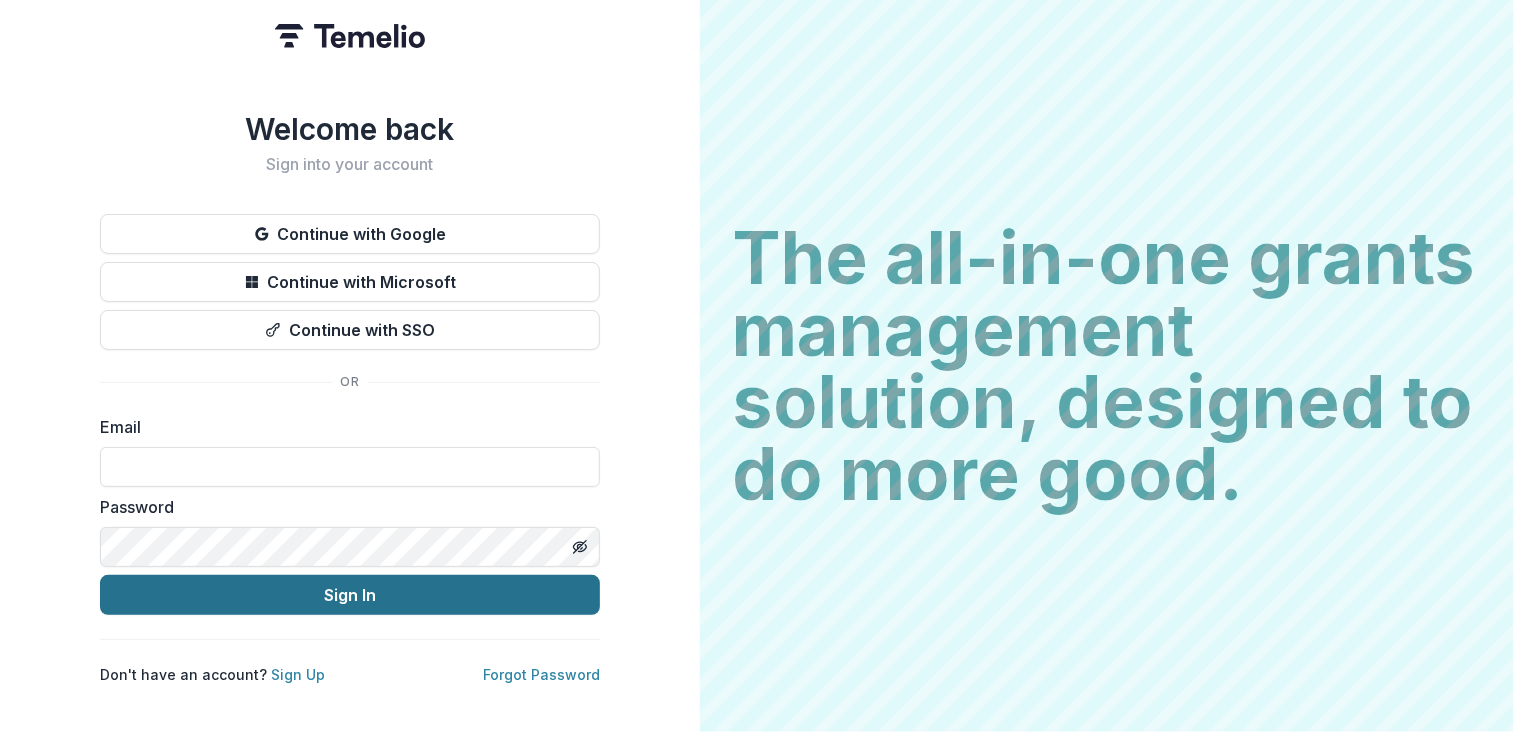 type on "**********" 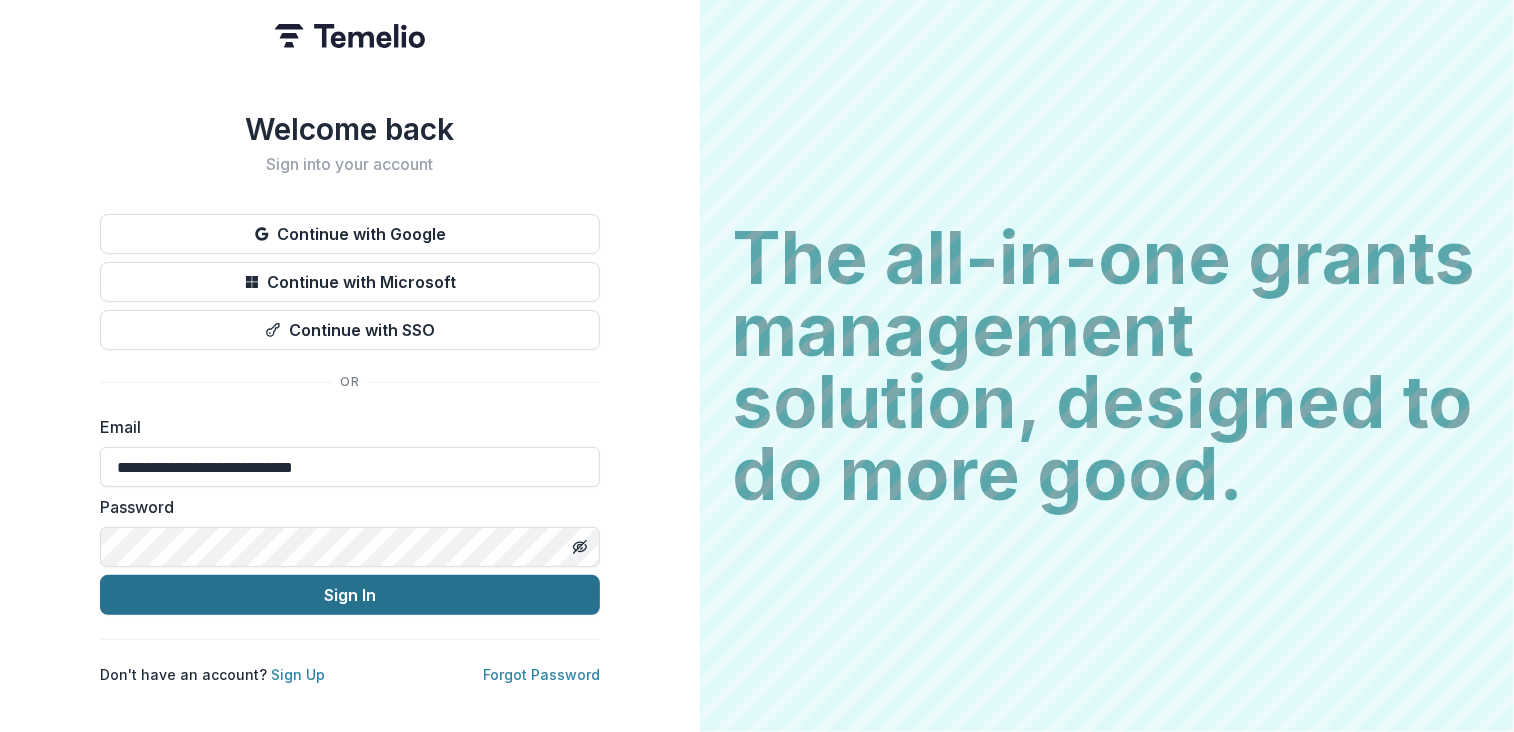 click on "Sign In" at bounding box center (350, 595) 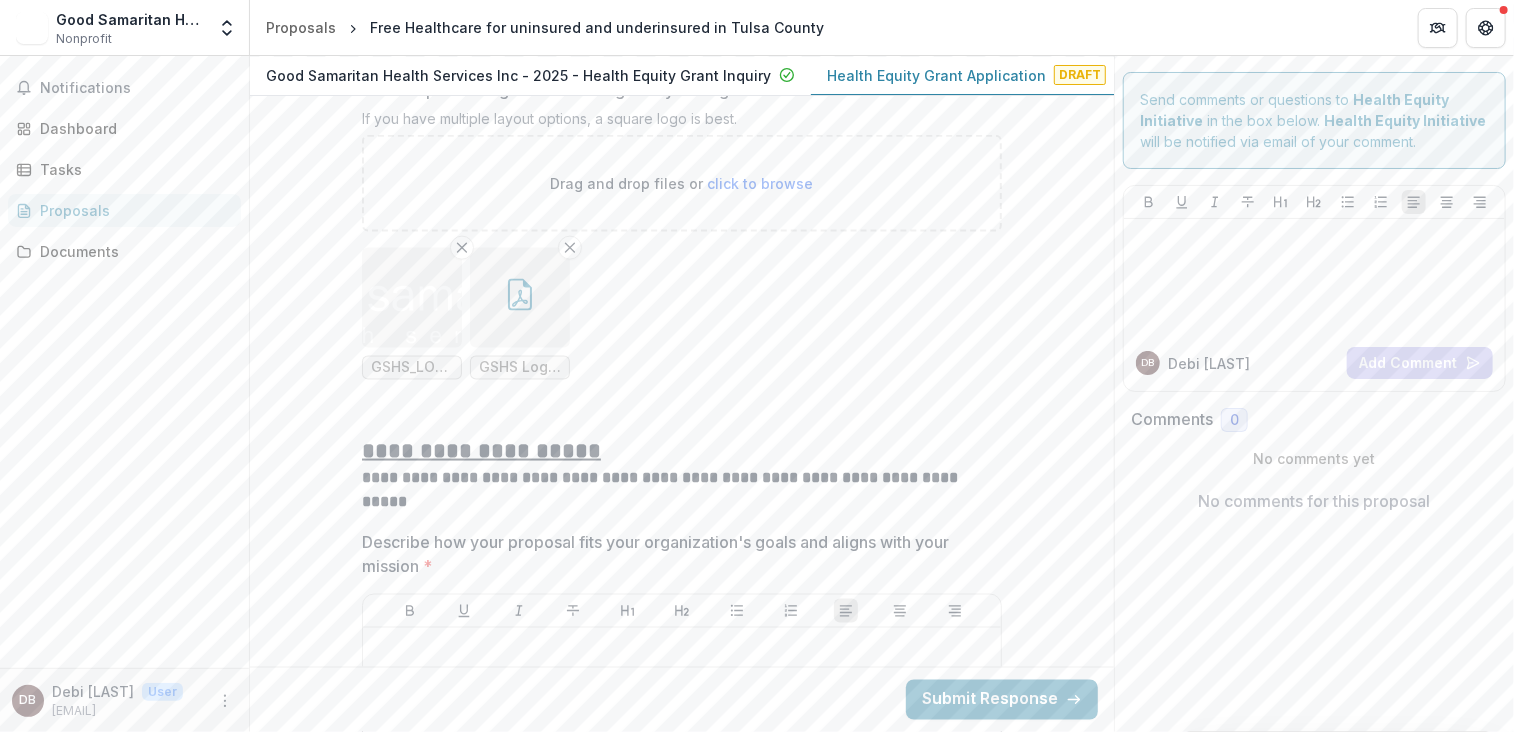 scroll, scrollTop: 5300, scrollLeft: 0, axis: vertical 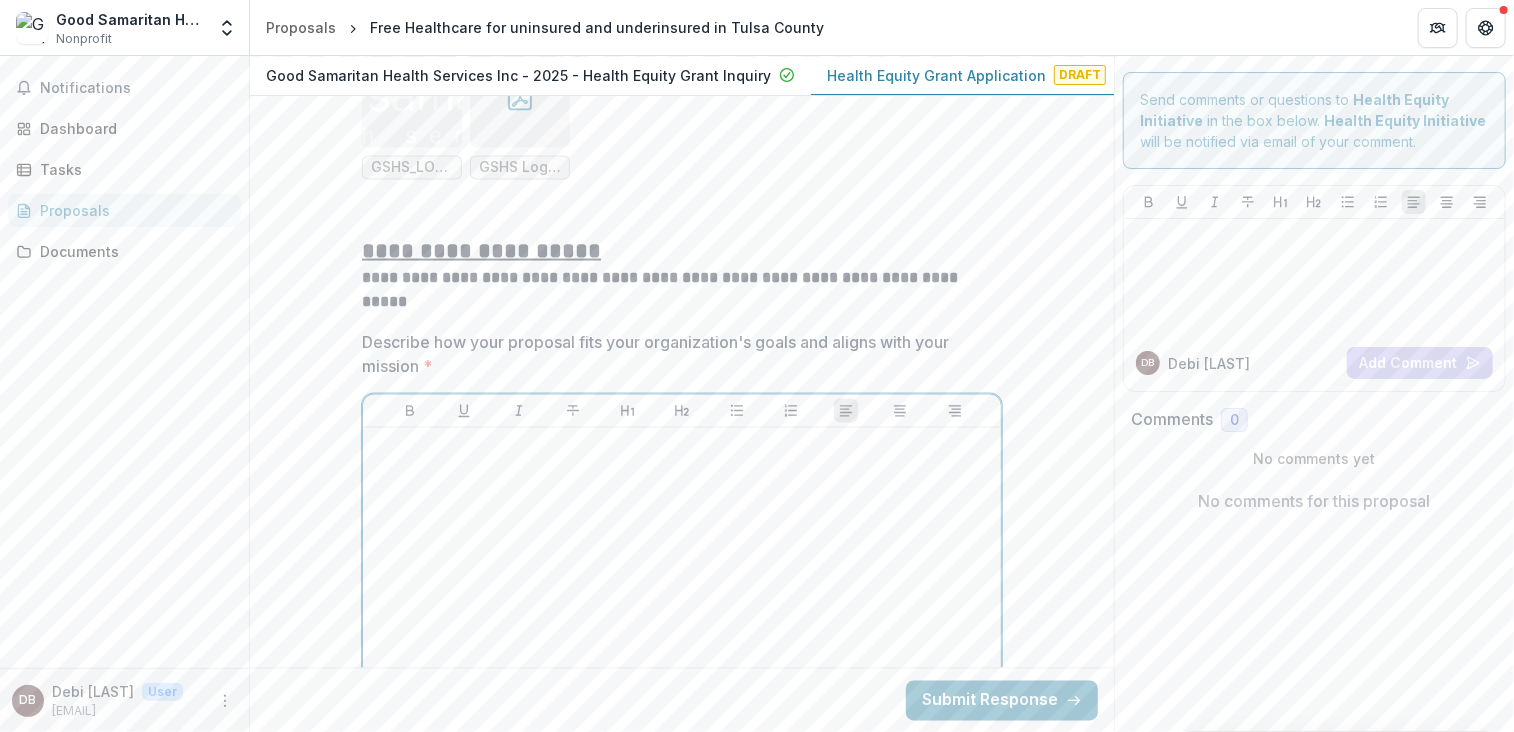 click at bounding box center (682, 586) 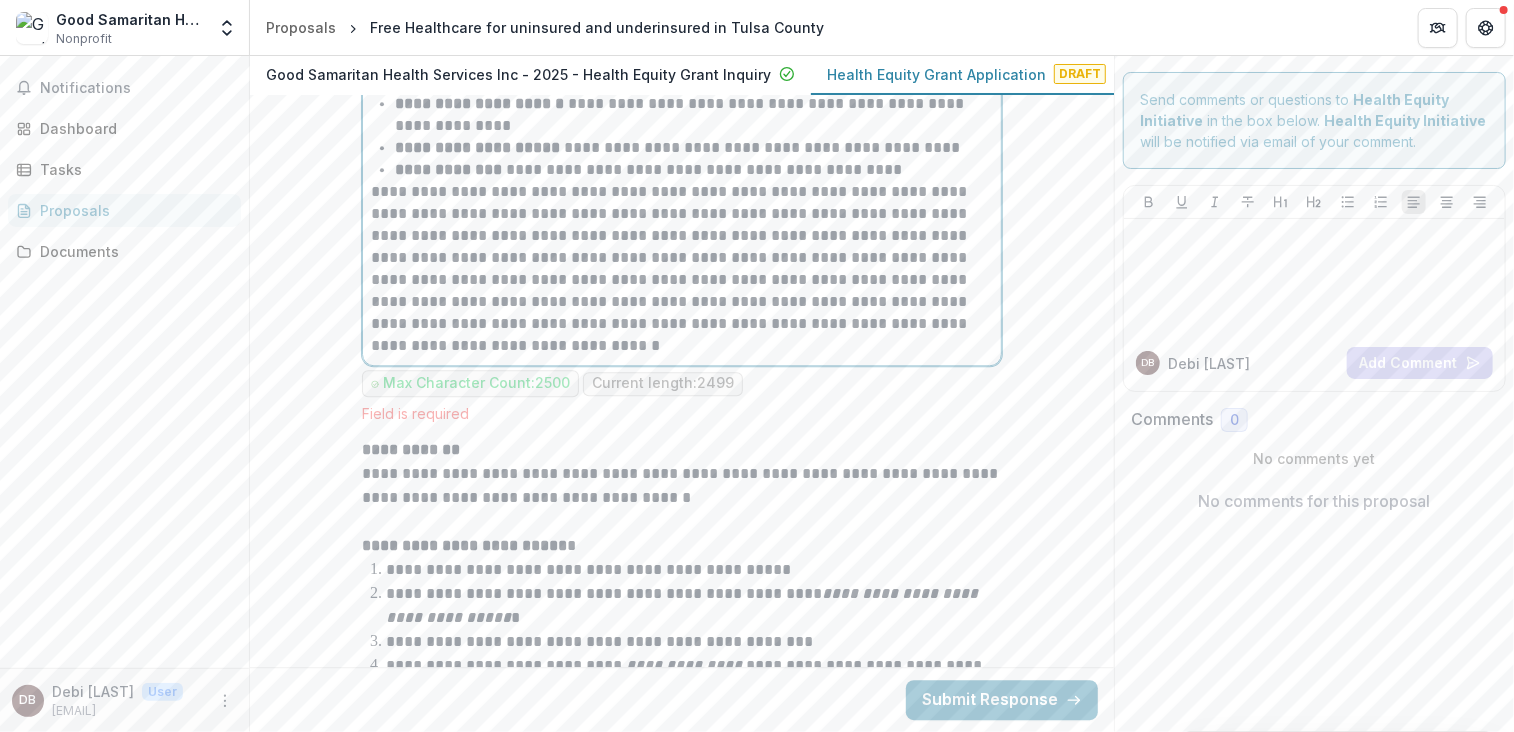 scroll, scrollTop: 6271, scrollLeft: 0, axis: vertical 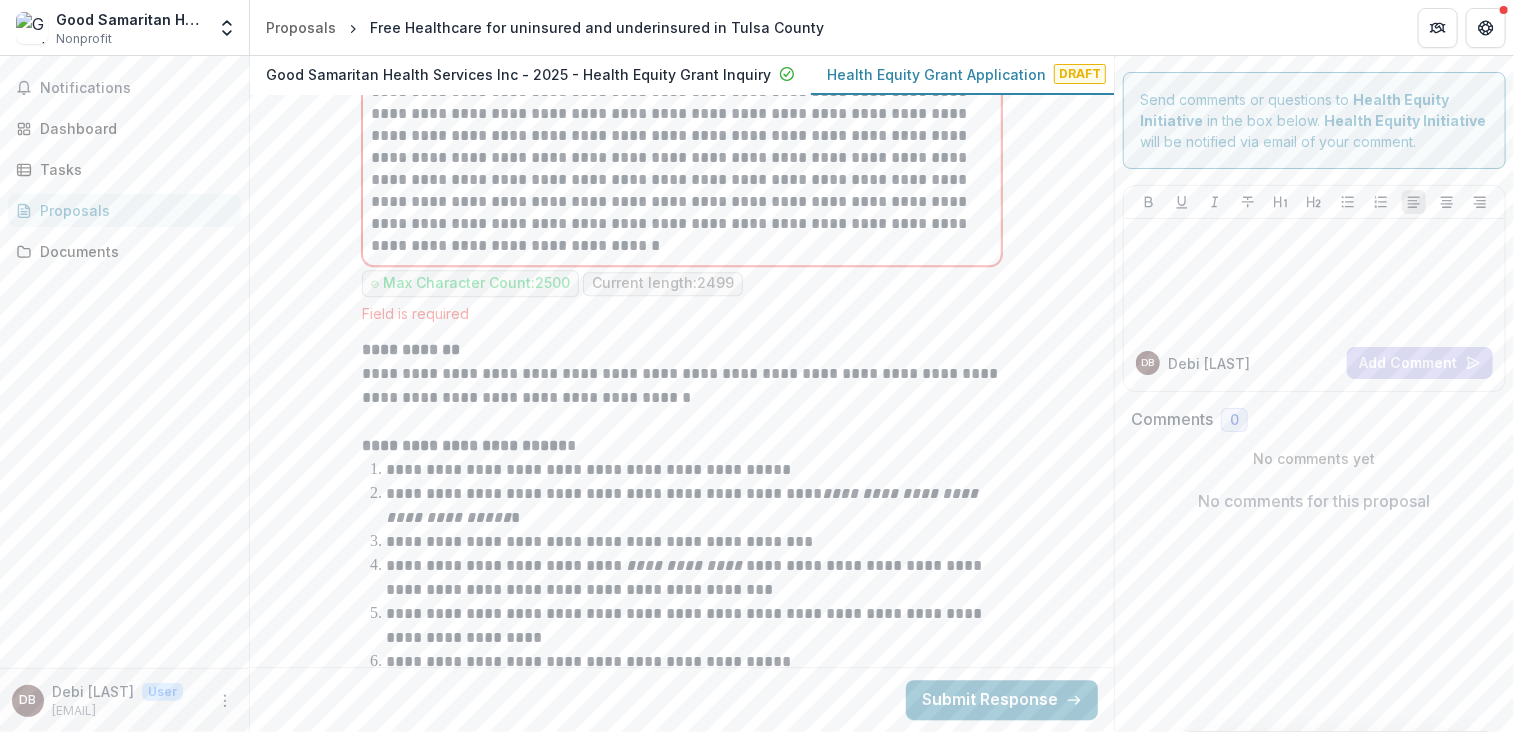 click on "**********" at bounding box center (682, 518) 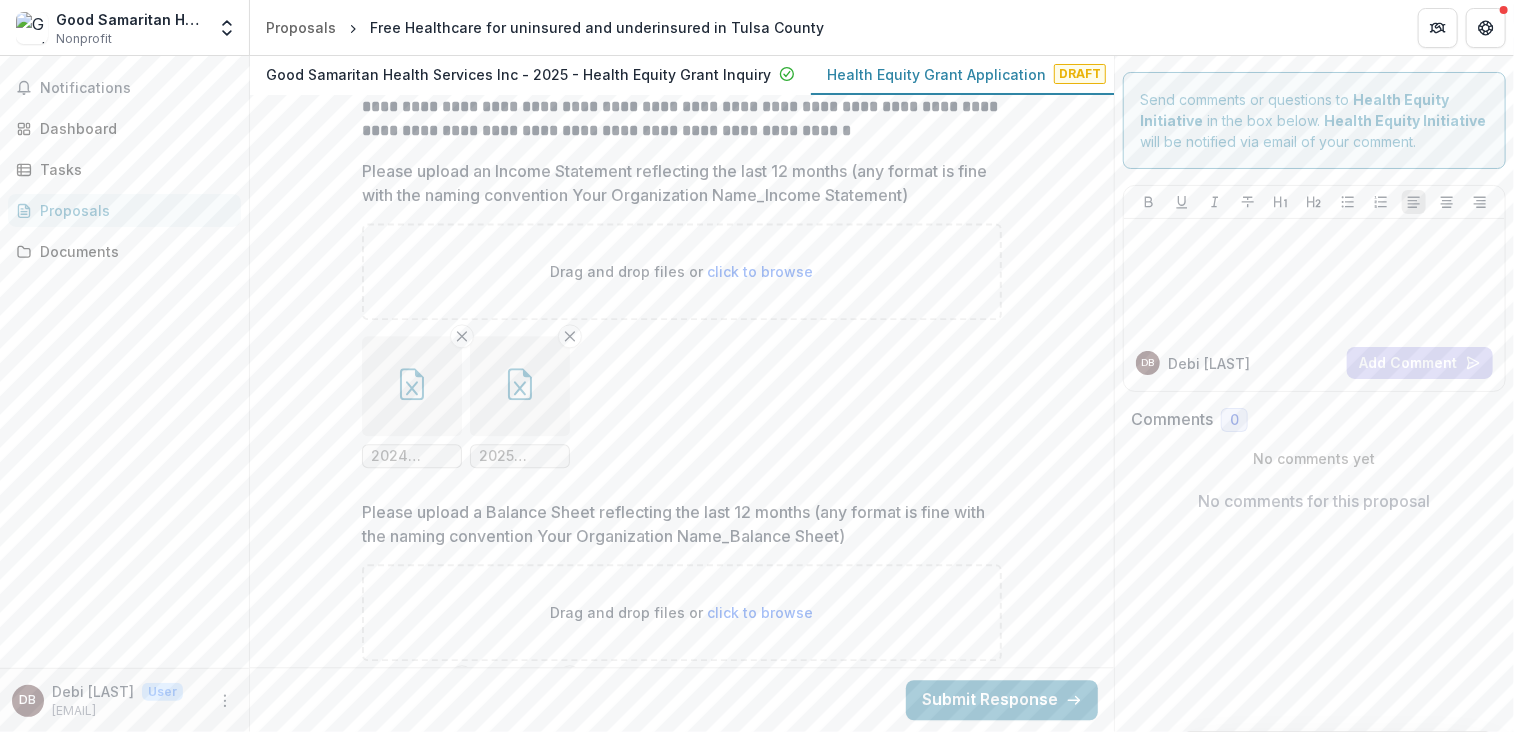 scroll, scrollTop: 13571, scrollLeft: 0, axis: vertical 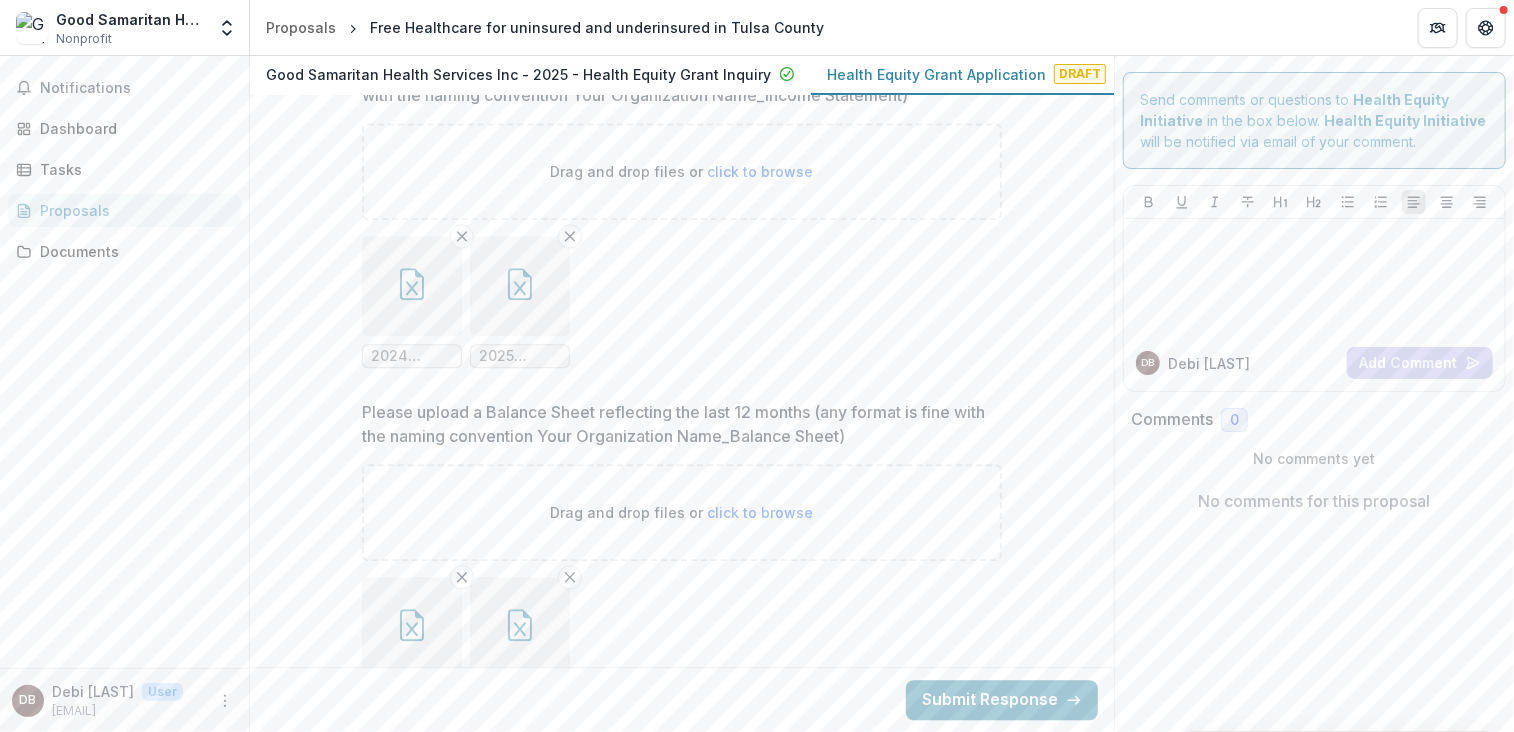 click on "2024 [MONTH] P & L after review.xlsx" at bounding box center [412, 356] 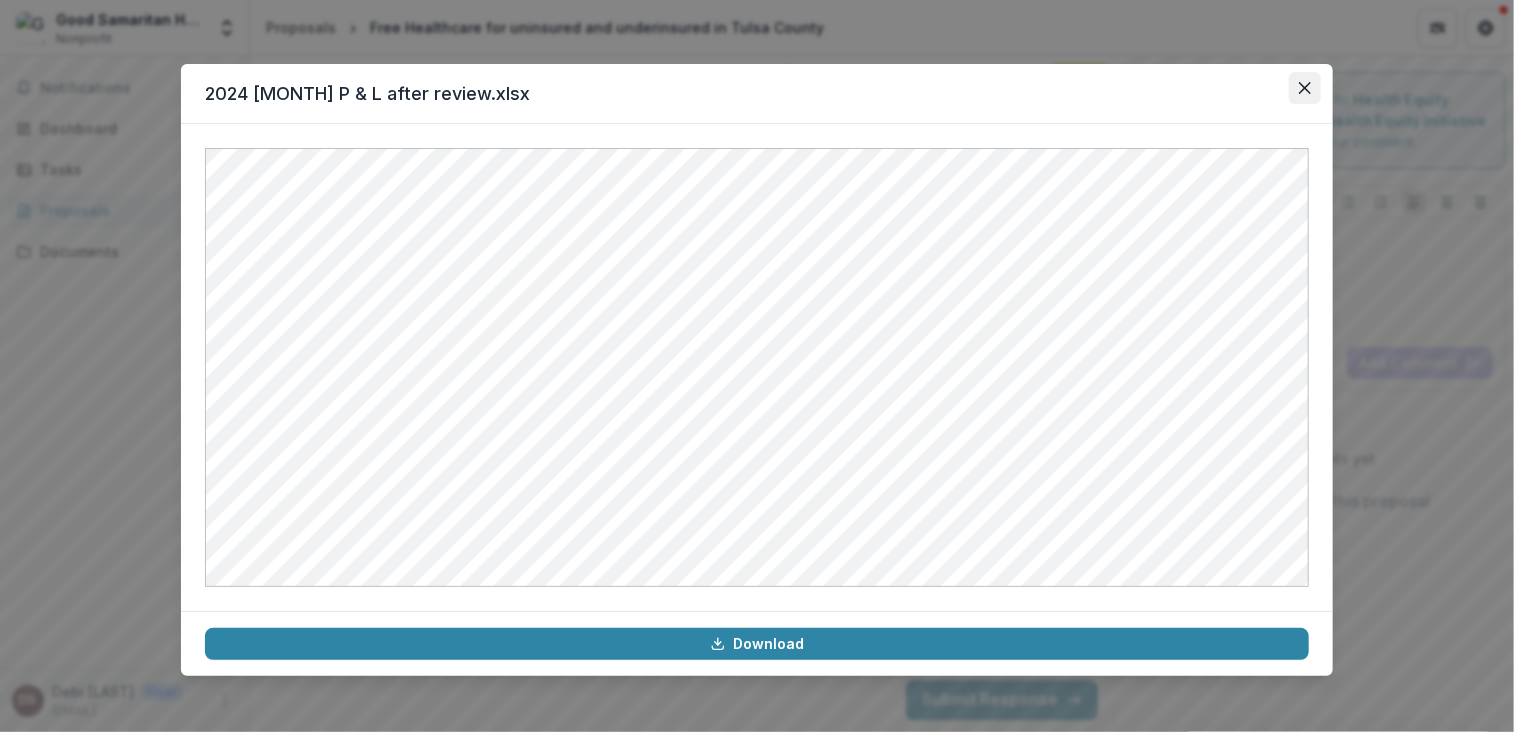 click 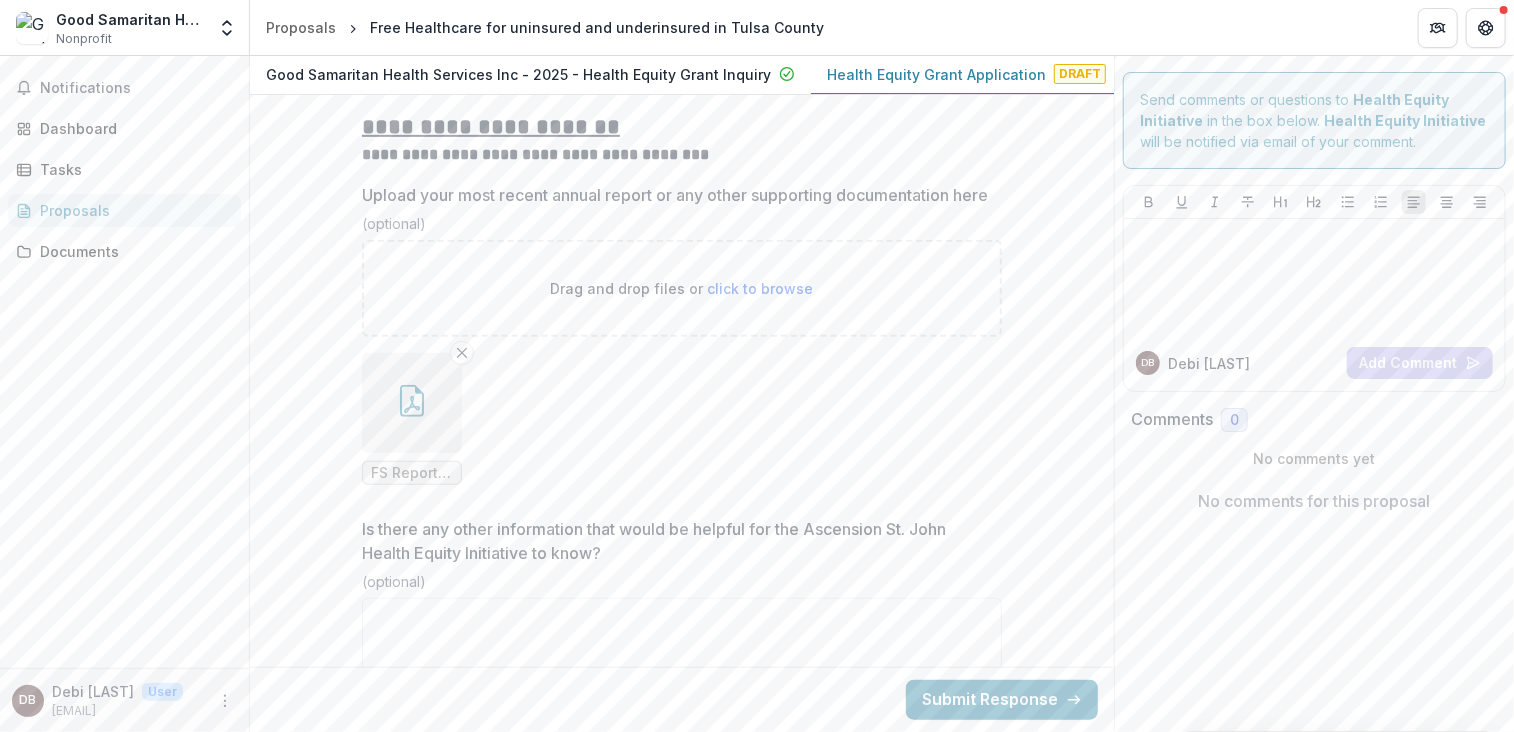 scroll, scrollTop: 15671, scrollLeft: 0, axis: vertical 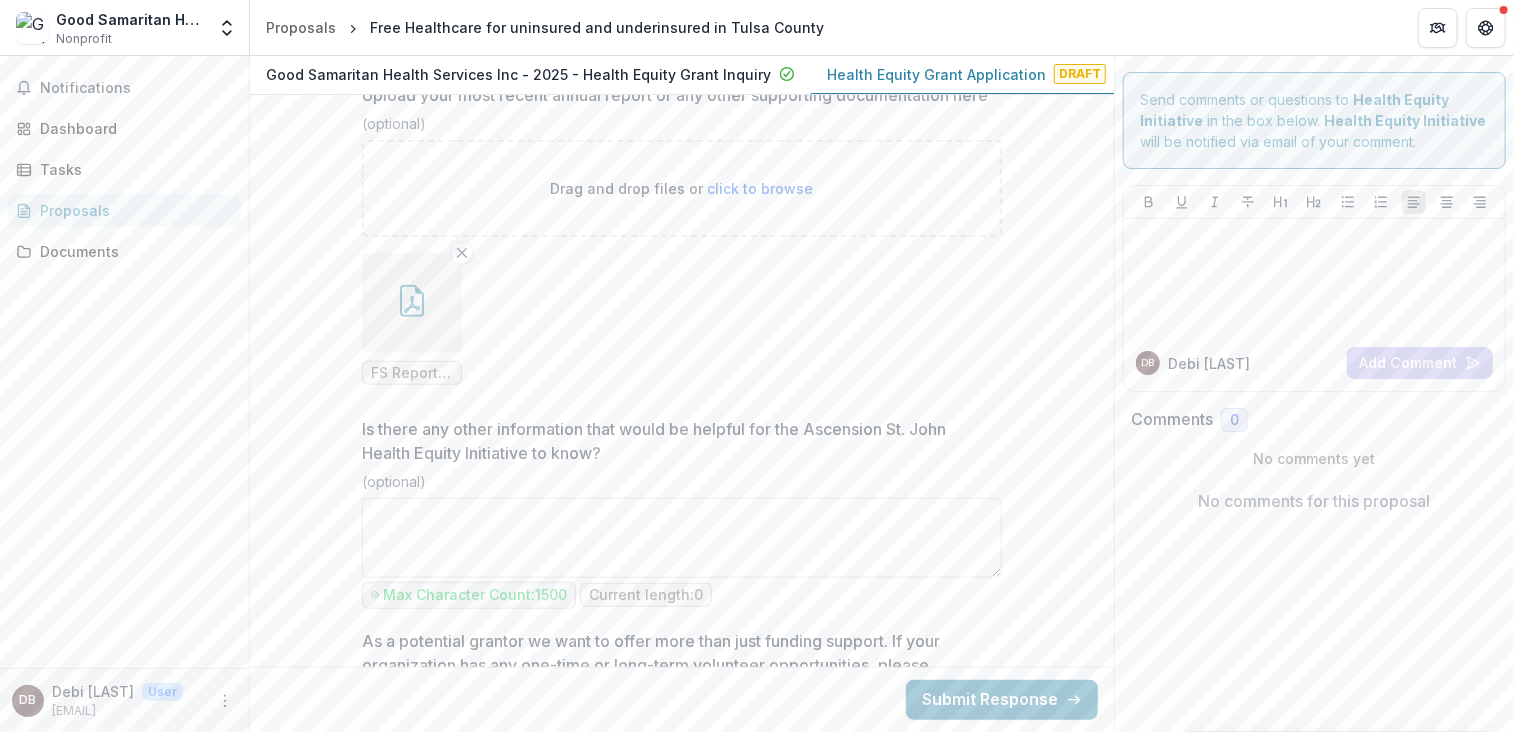 click on "Is there any other information that would be helpful for the Ascension St. John Health Equity Initiative to know?" at bounding box center [682, 538] 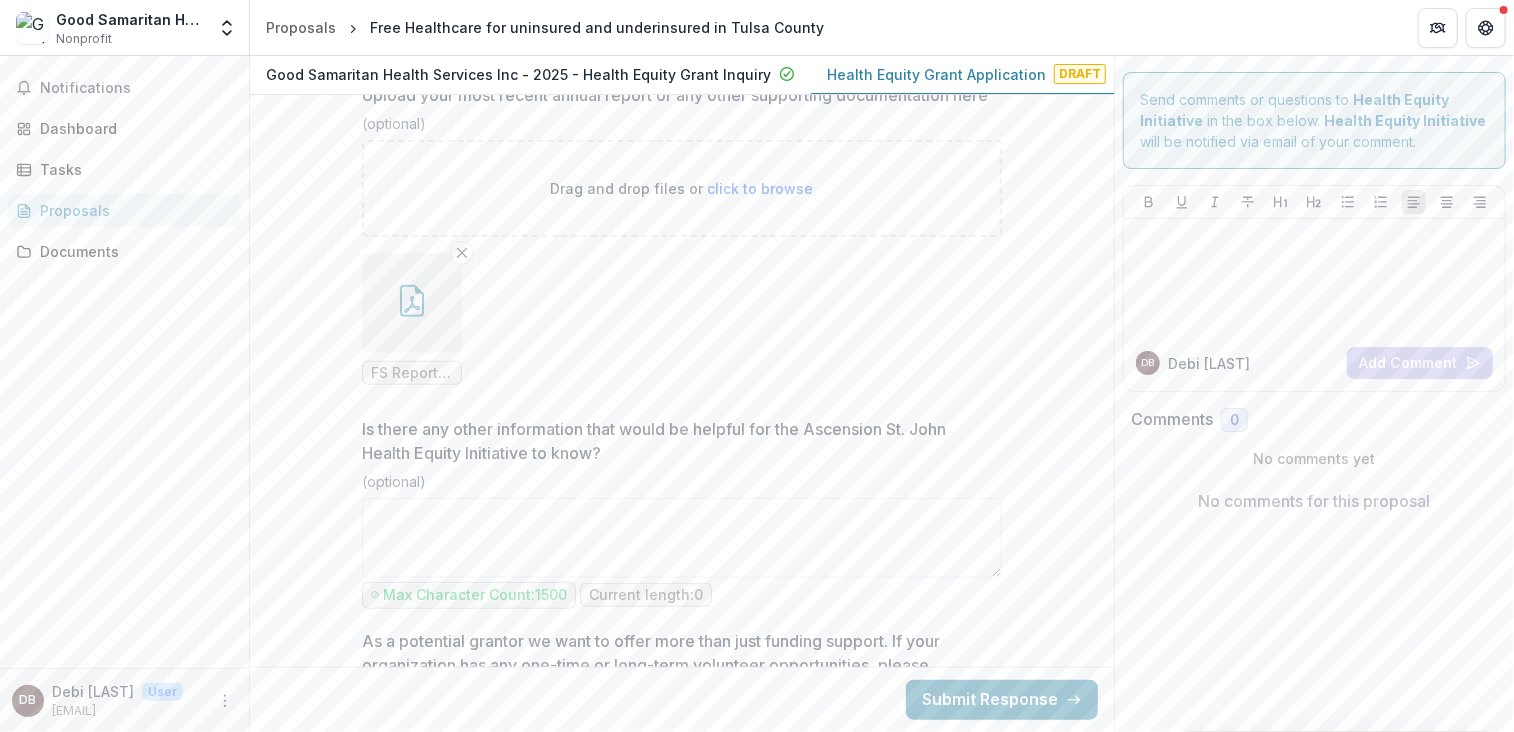 paste on "**********" 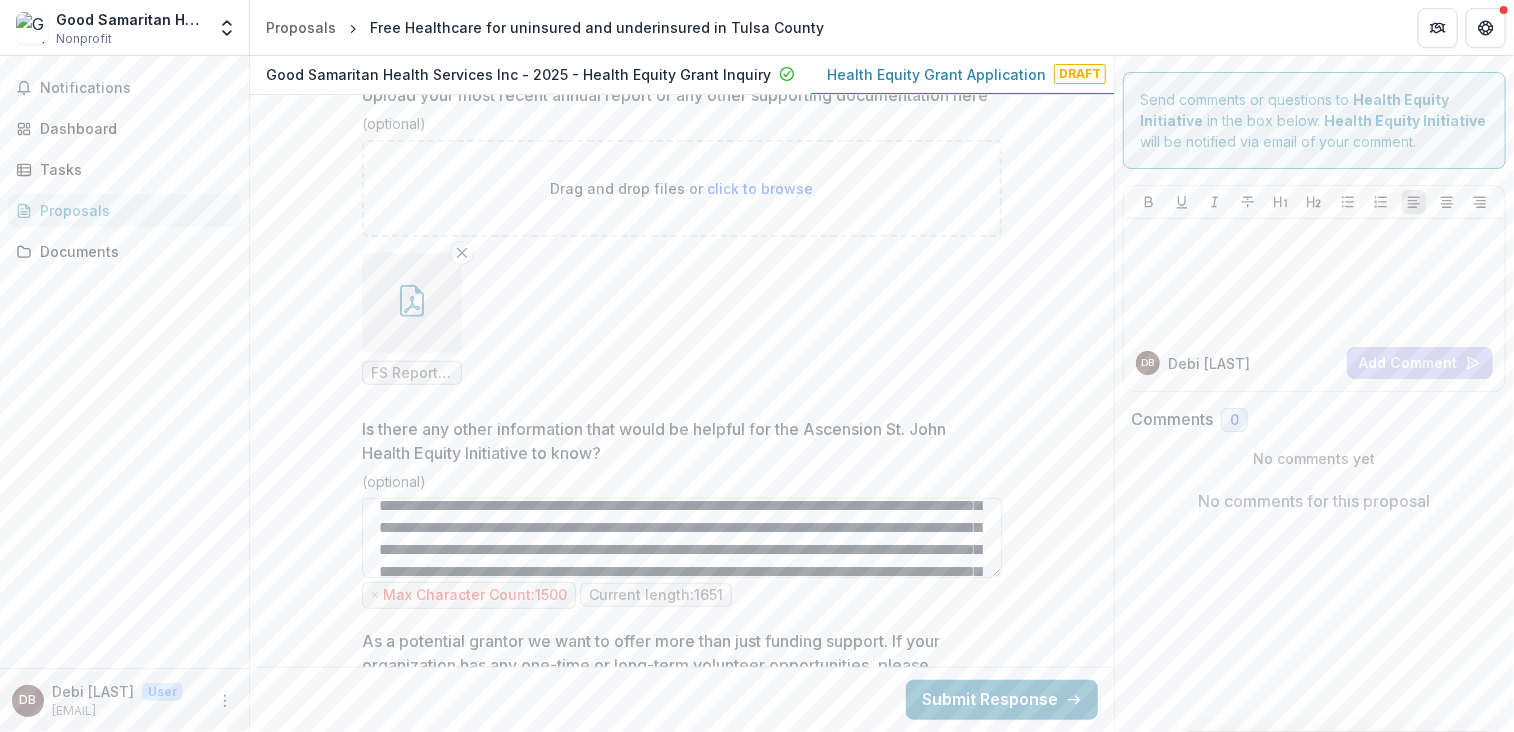 scroll, scrollTop: 0, scrollLeft: 0, axis: both 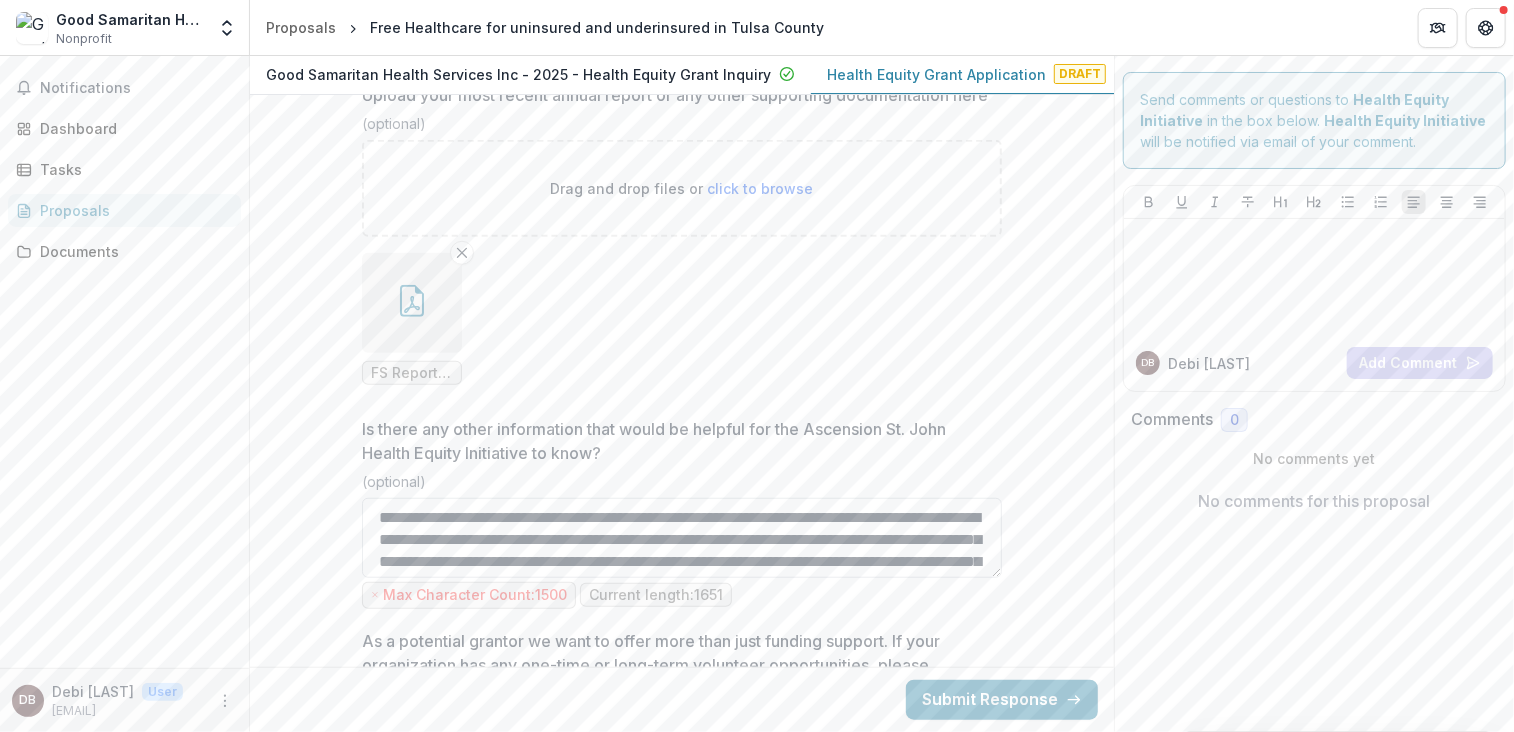click on "Is there any other information that would be helpful for the Ascension St. John Health Equity Initiative to know?" at bounding box center [682, 538] 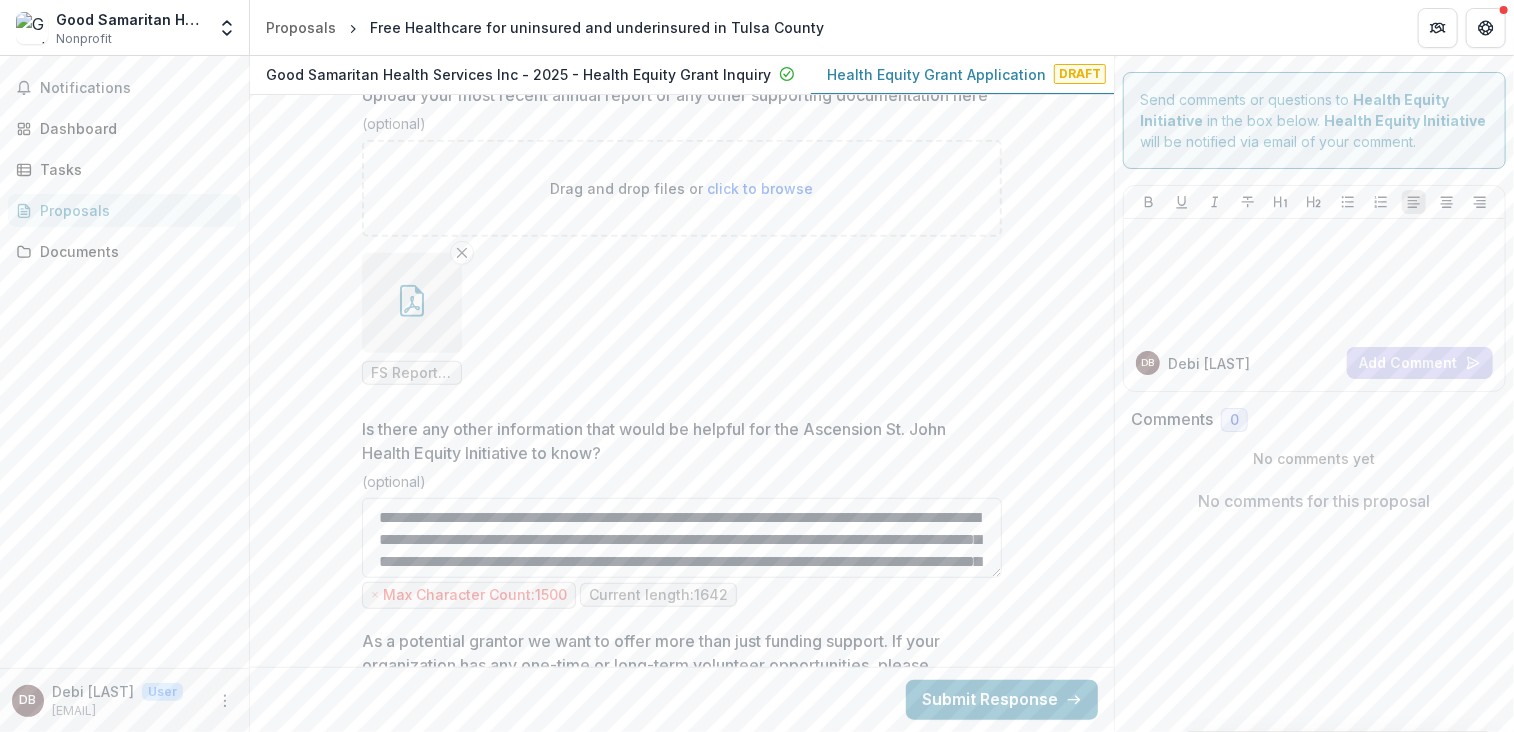 click on "Is there any other information that would be helpful for the Ascension St. John Health Equity Initiative to know?" at bounding box center (682, 538) 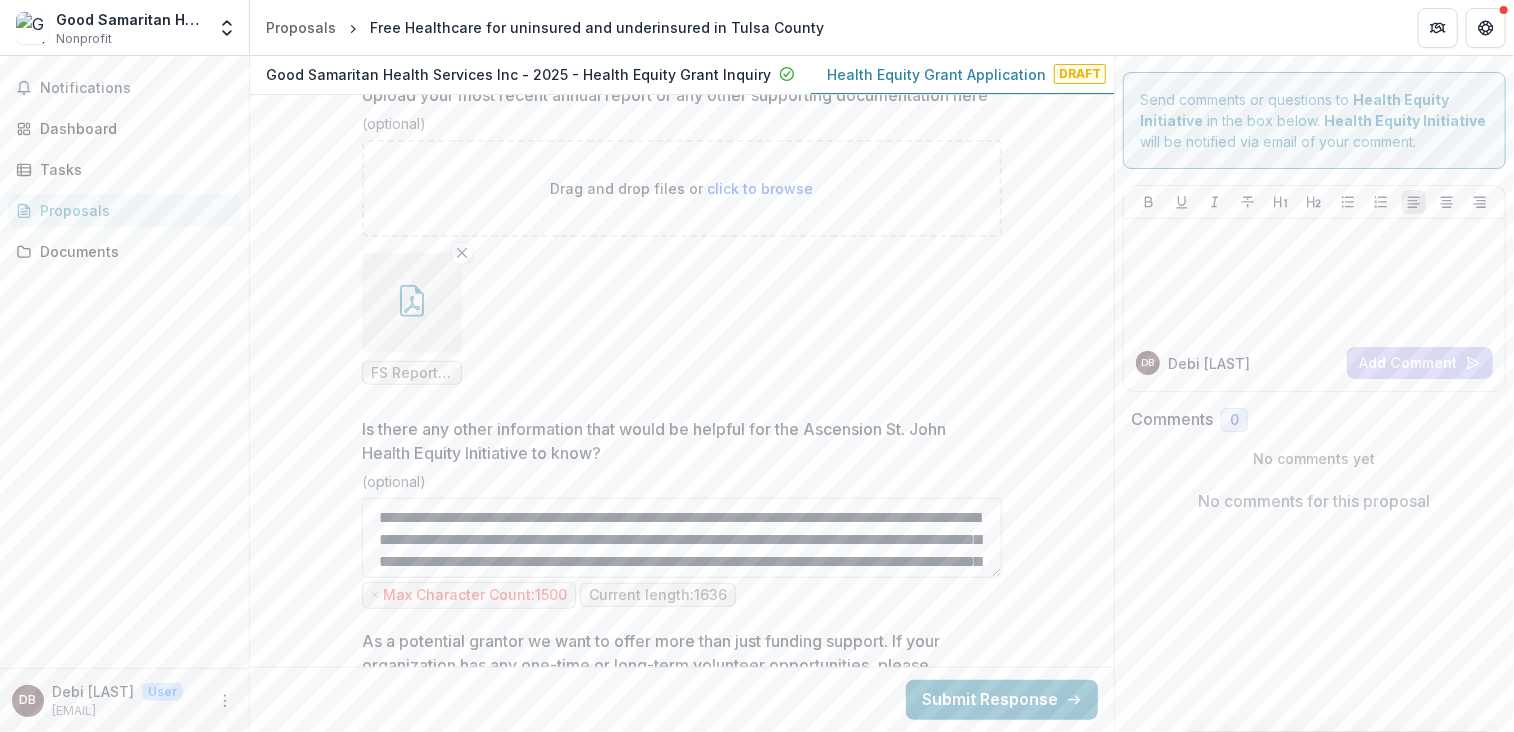 click on "Is there any other information that would be helpful for the Ascension St. John Health Equity Initiative to know?" at bounding box center [682, 538] 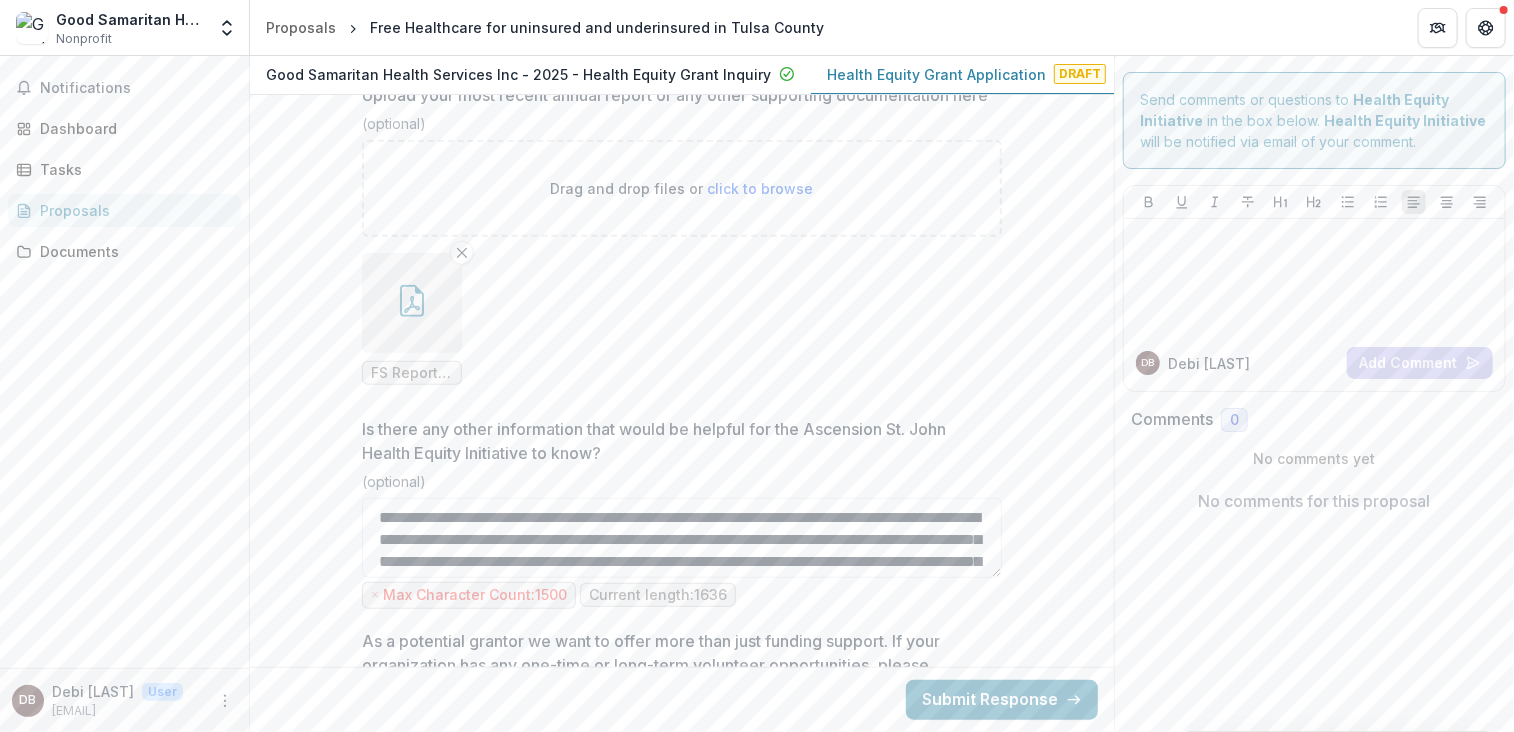 click on "Max Character Count:  1500 Current length:  1636" at bounding box center [682, 595] 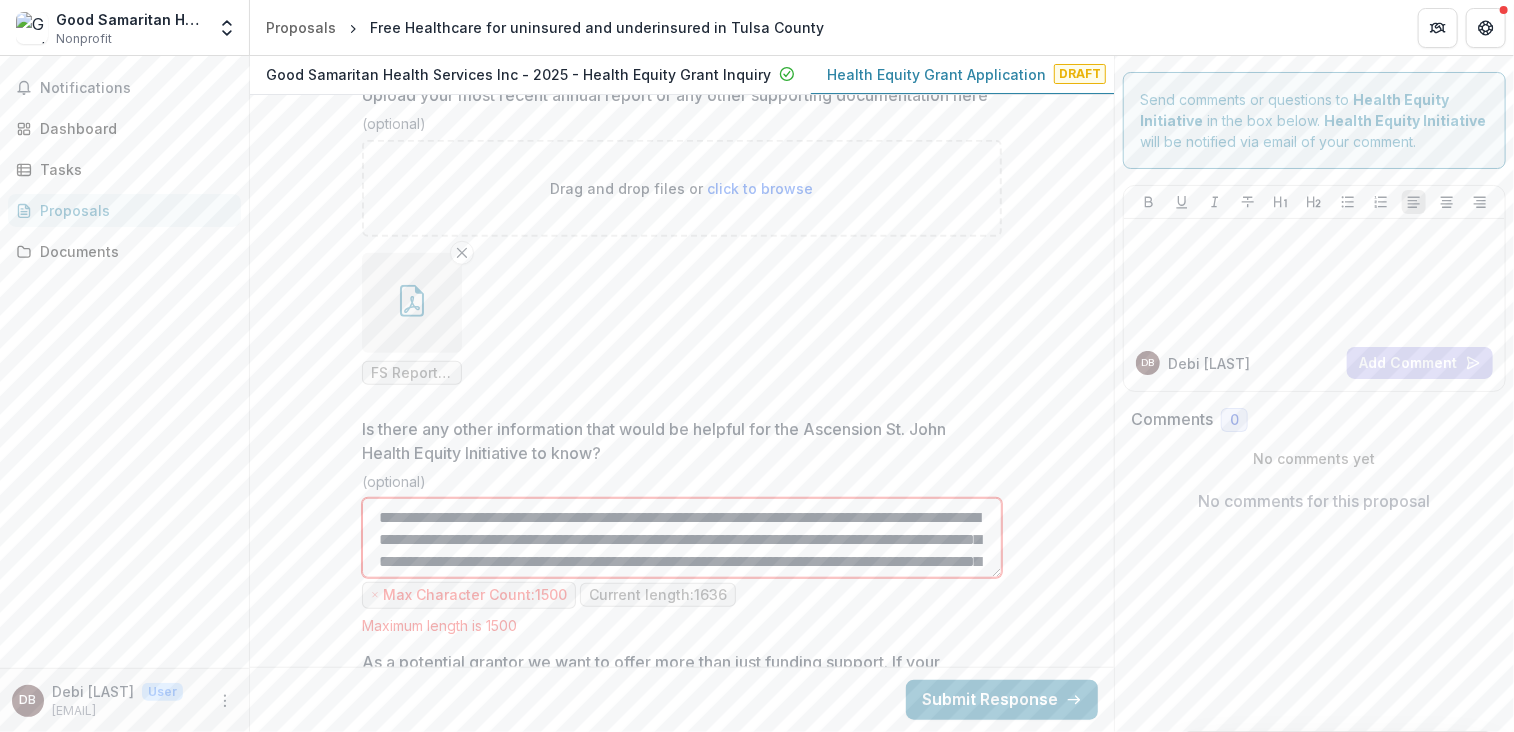 click on "Is there any other information that would be helpful for the Ascension St. John Health Equity Initiative to know?" at bounding box center (682, 538) 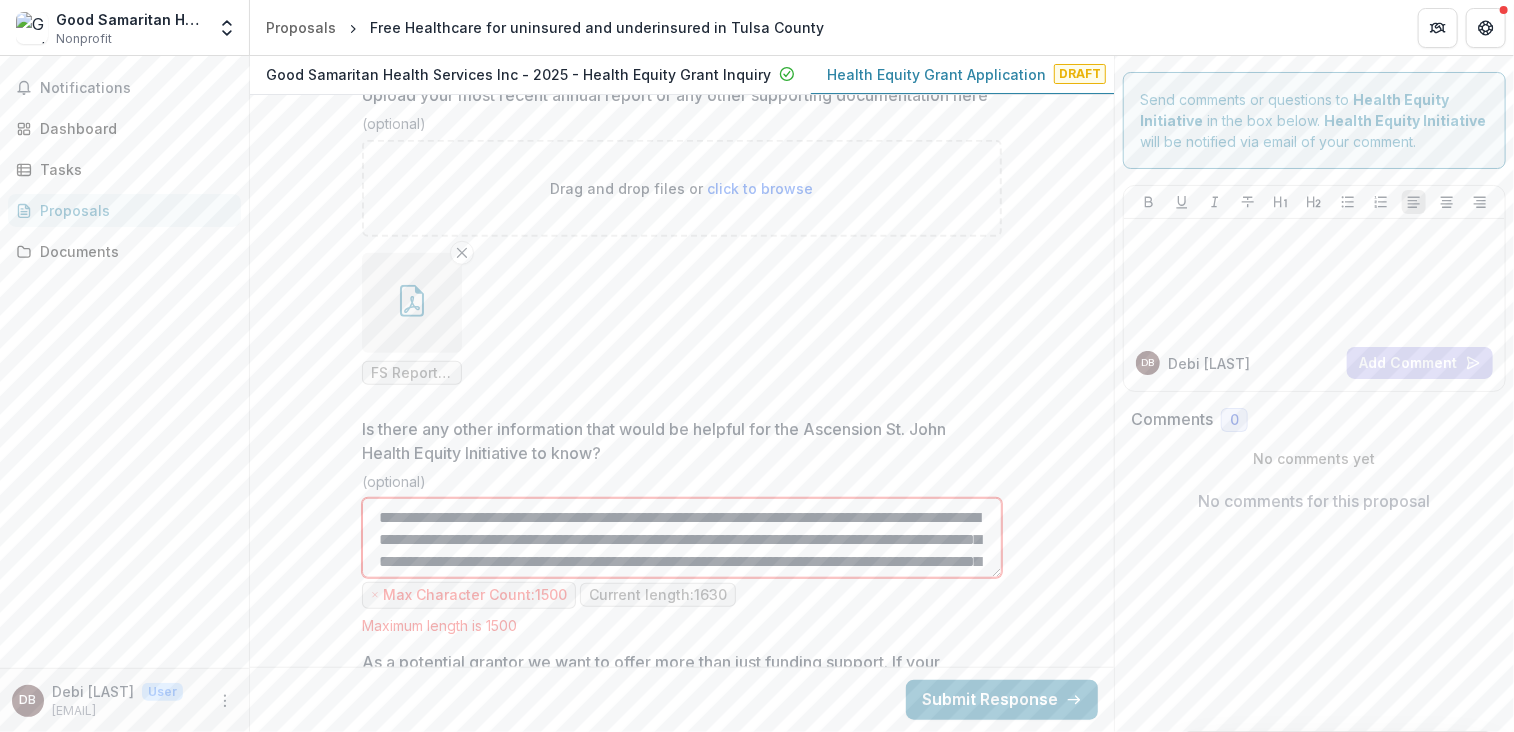 scroll, scrollTop: 15771, scrollLeft: 0, axis: vertical 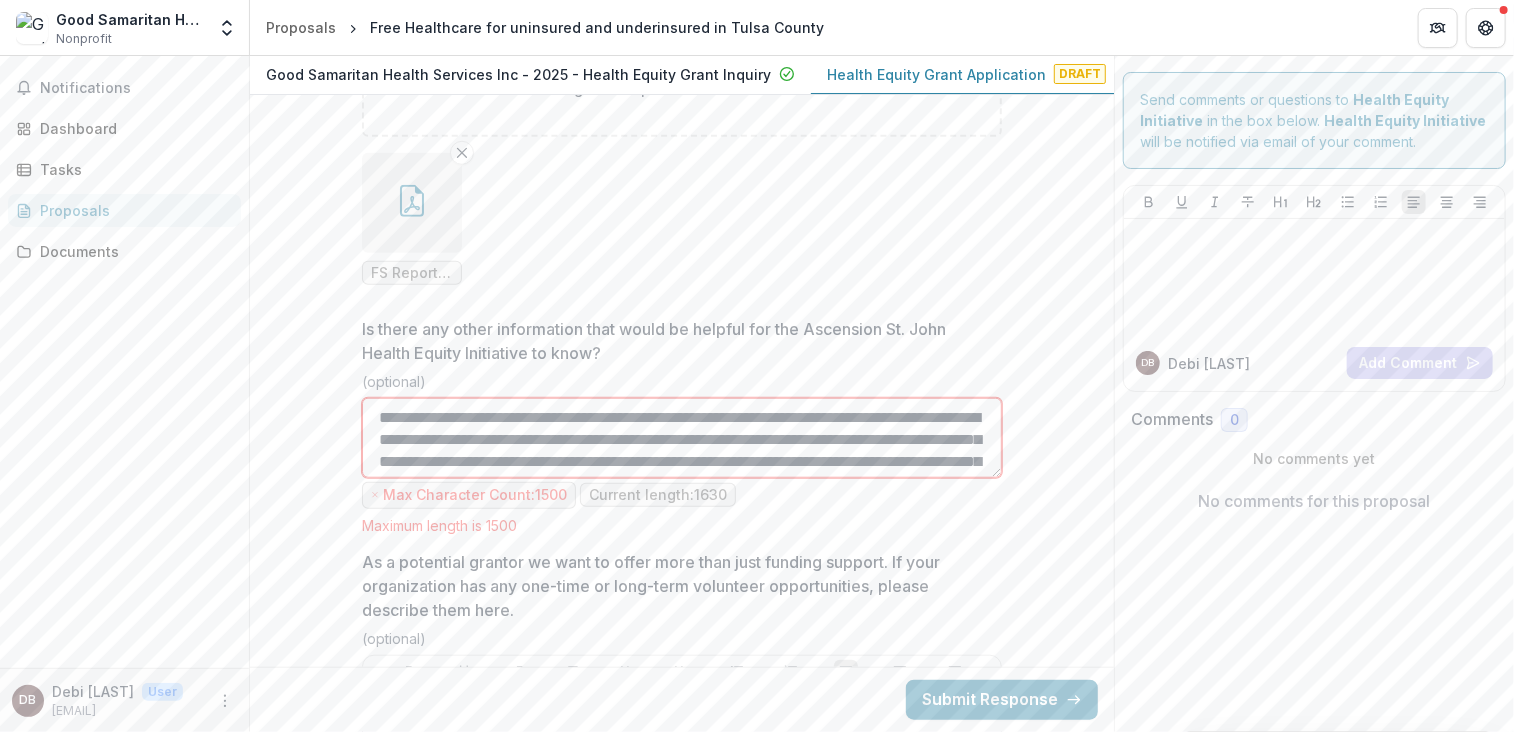 click on "Is there any other information that would be helpful for the Ascension St. John Health Equity Initiative to know?" at bounding box center [682, 438] 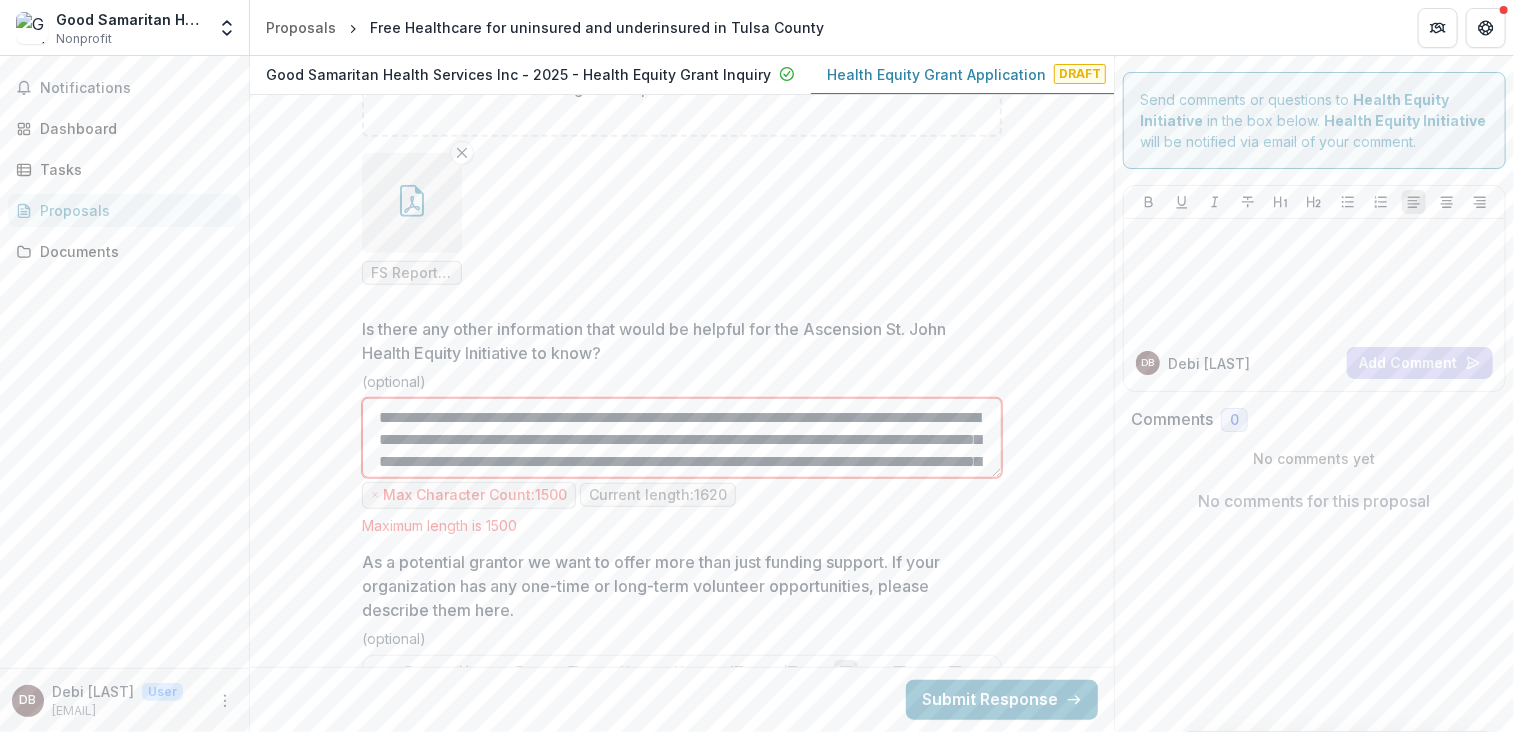 scroll, scrollTop: 15871, scrollLeft: 0, axis: vertical 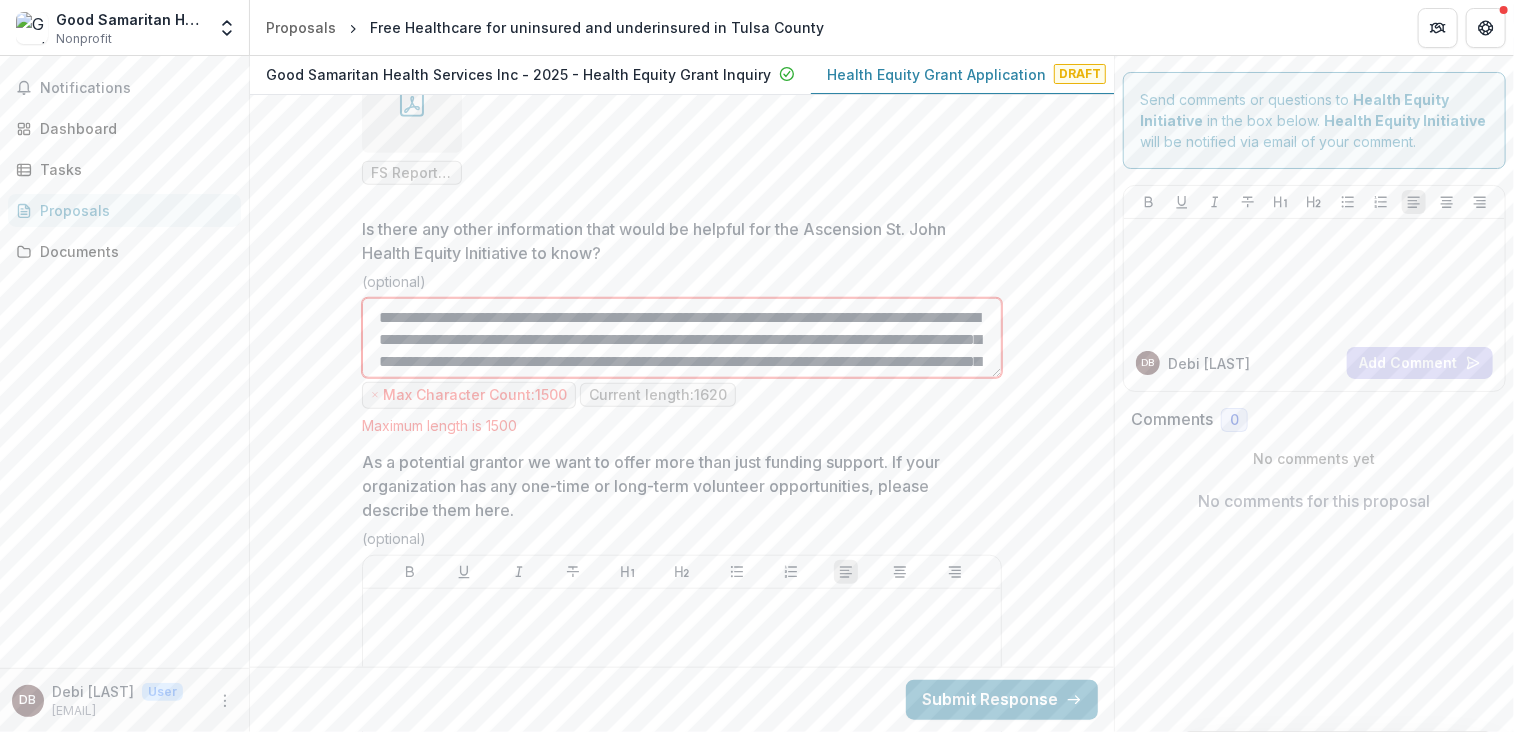 click on "Is there any other information that would be helpful for the Ascension St. John Health Equity Initiative to know?" at bounding box center (682, 338) 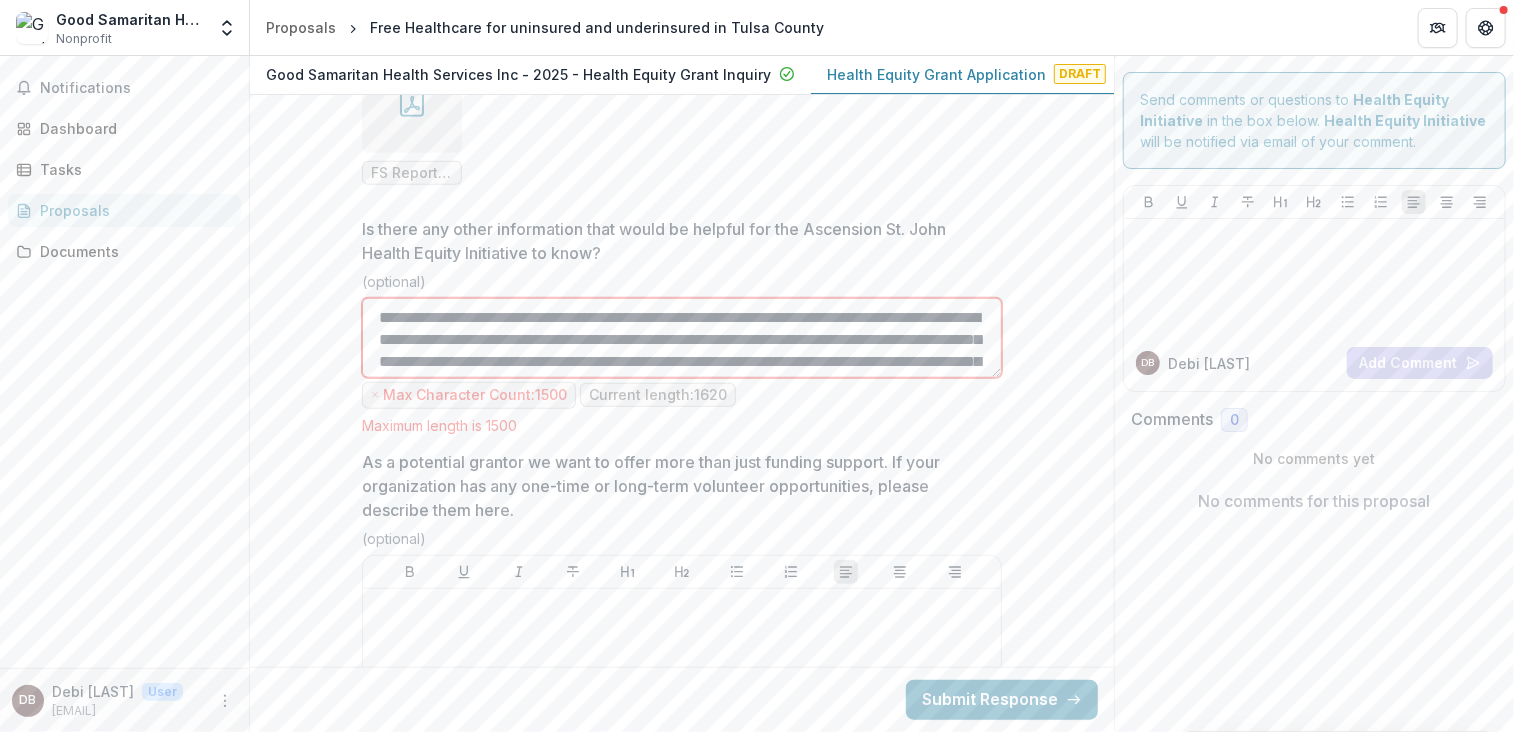 scroll, scrollTop: 16, scrollLeft: 0, axis: vertical 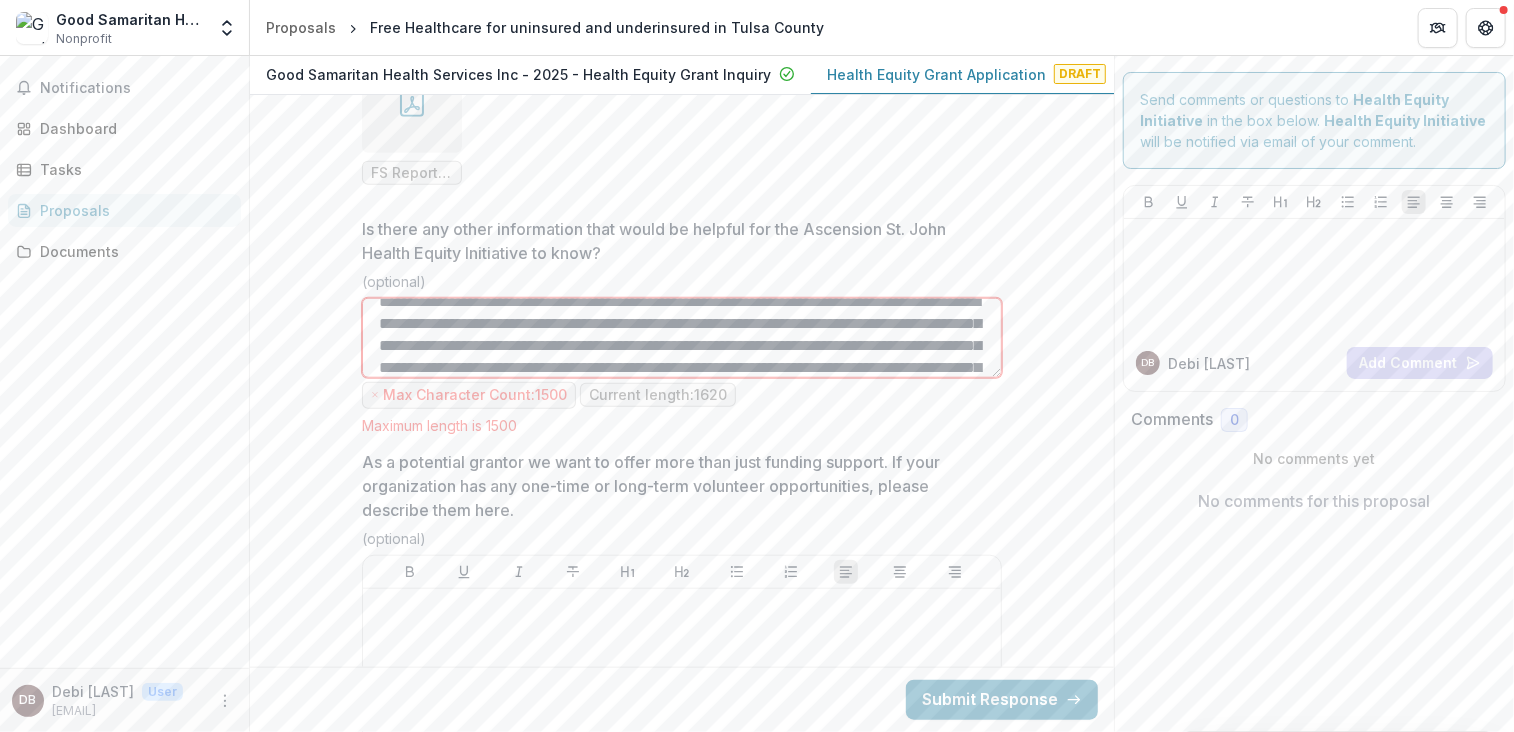 click on "Is there any other information that would be helpful for the Ascension St. John Health Equity Initiative to know?" at bounding box center (682, 338) 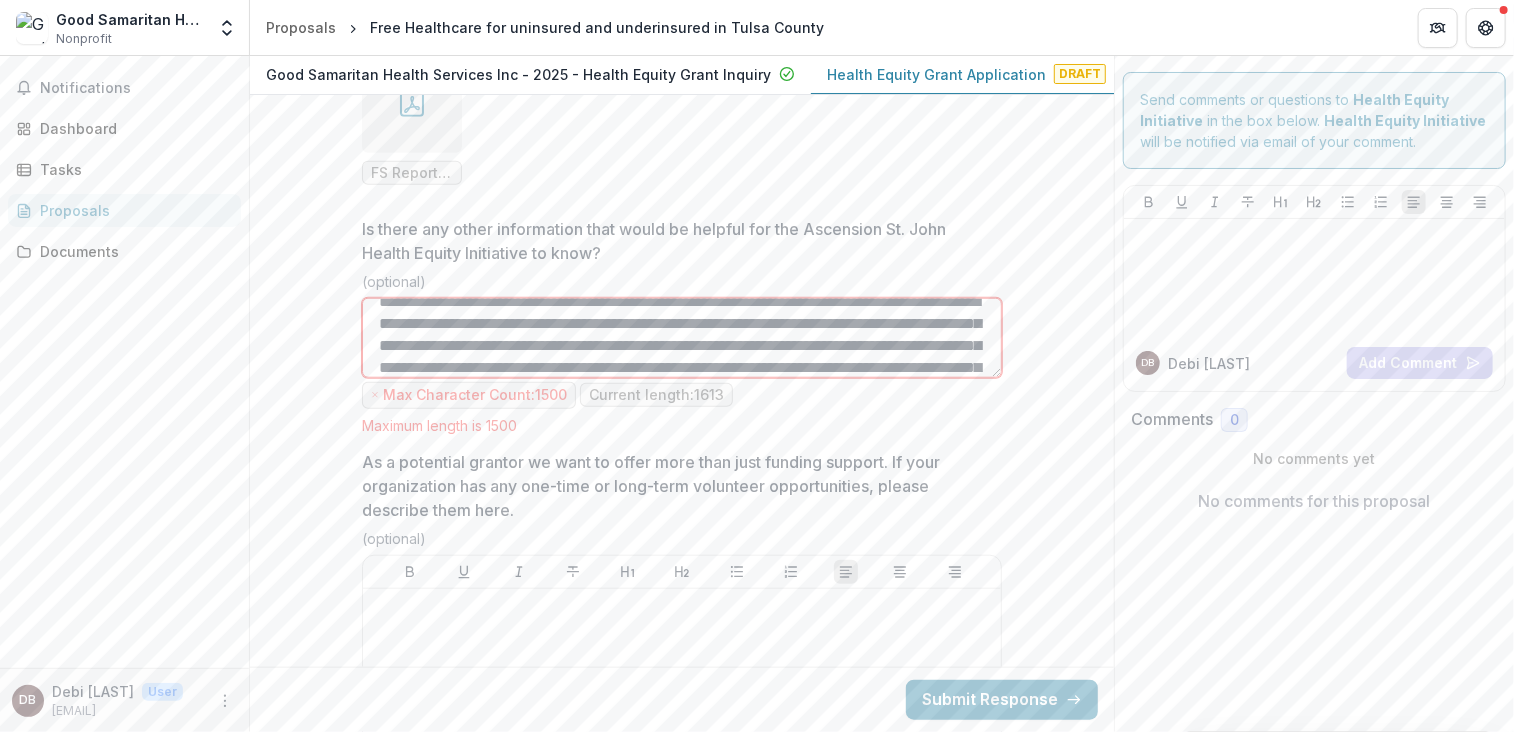 click on "Is there any other information that would be helpful for the Ascension St. John Health Equity Initiative to know?" at bounding box center [682, 338] 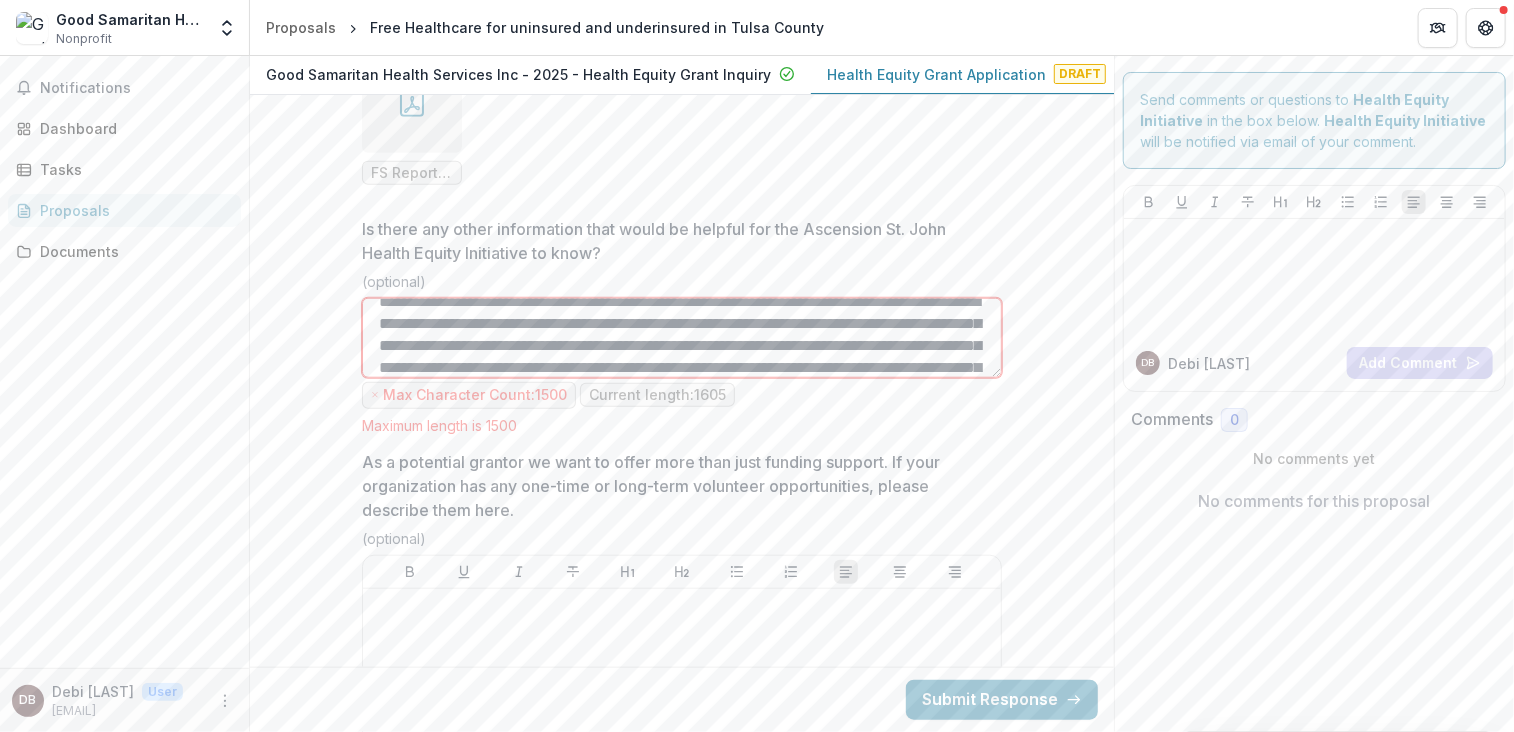 click on "Is there any other information that would be helpful for the Ascension St. John Health Equity Initiative to know?" at bounding box center (682, 338) 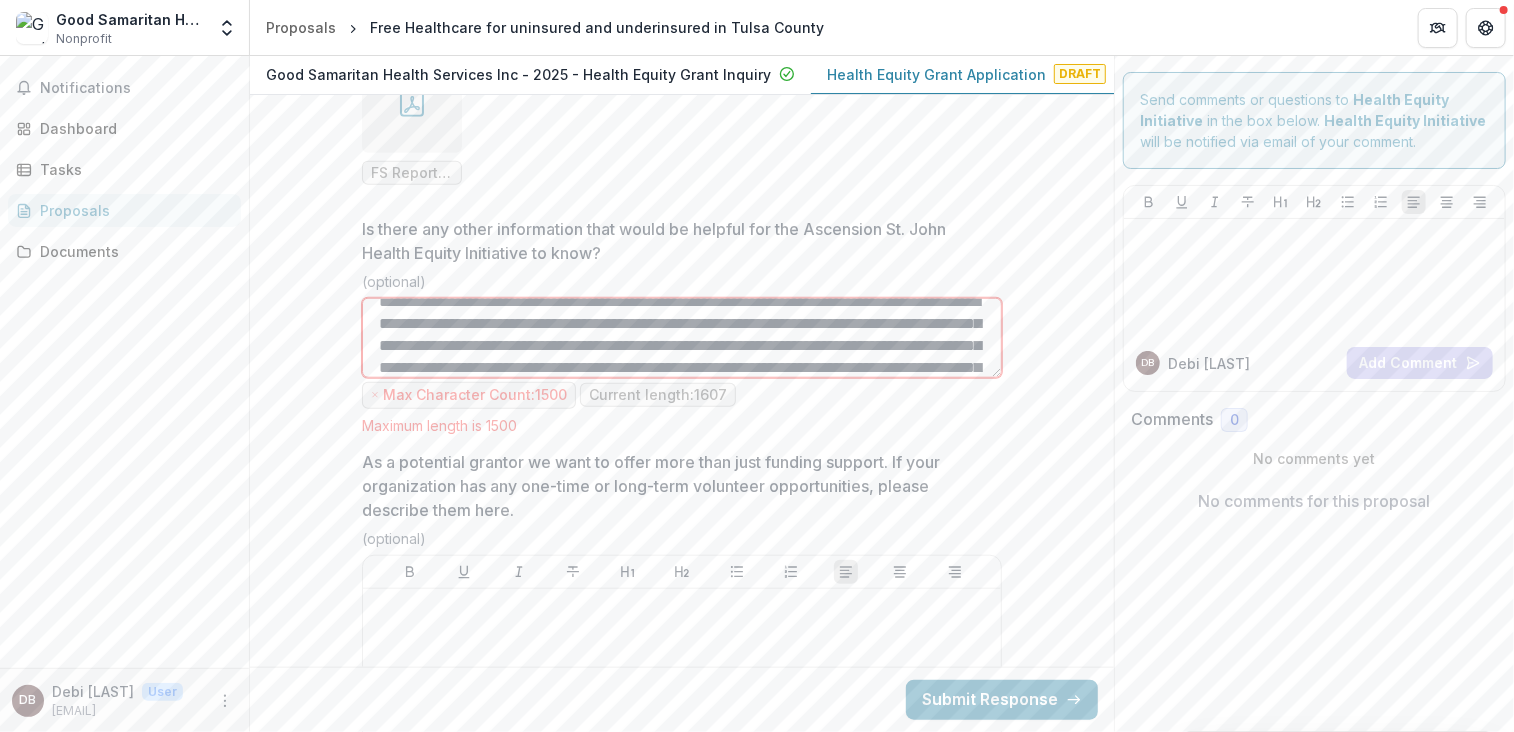 scroll, scrollTop: 15971, scrollLeft: 0, axis: vertical 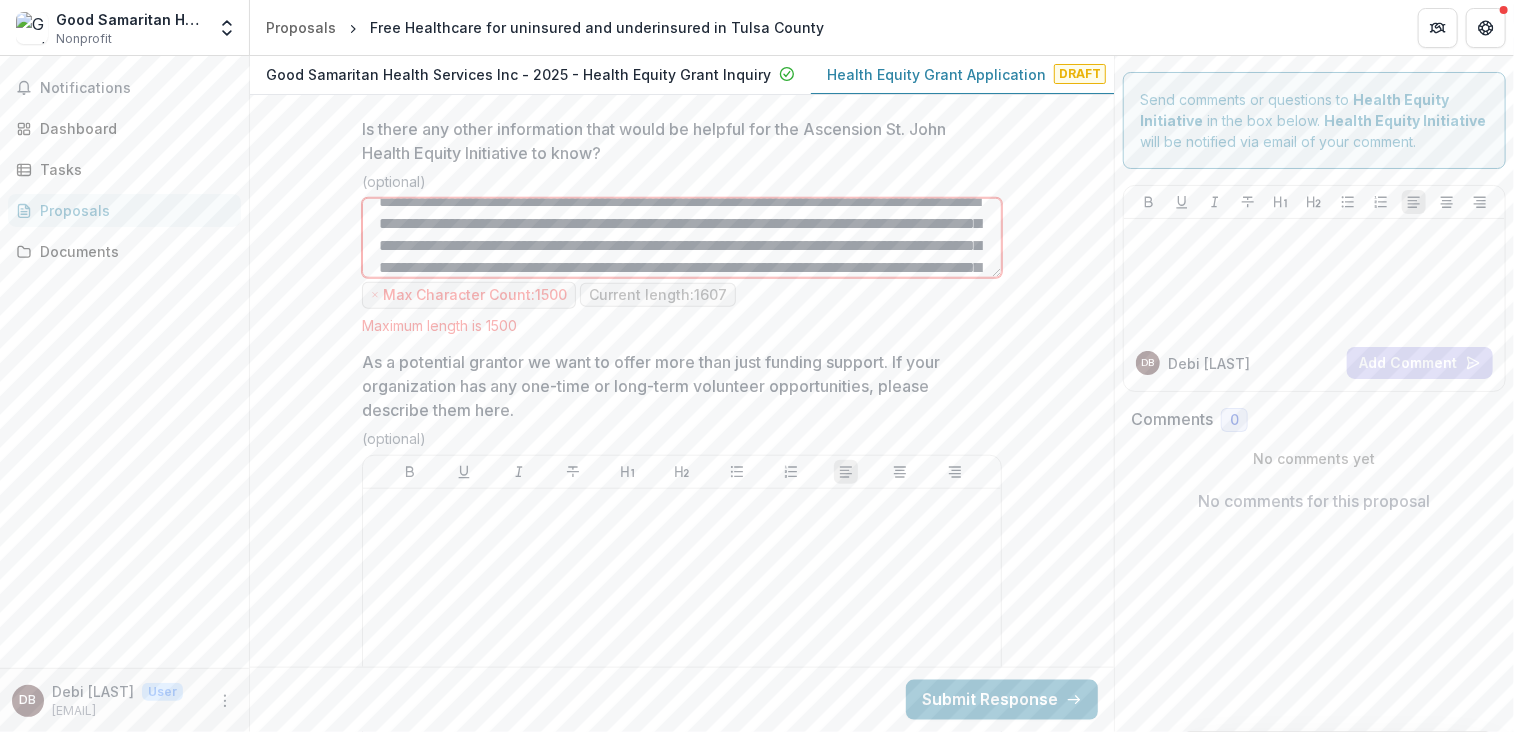 click on "Is there any other information that would be helpful for the Ascension St. John Health Equity Initiative to know?" at bounding box center (682, 238) 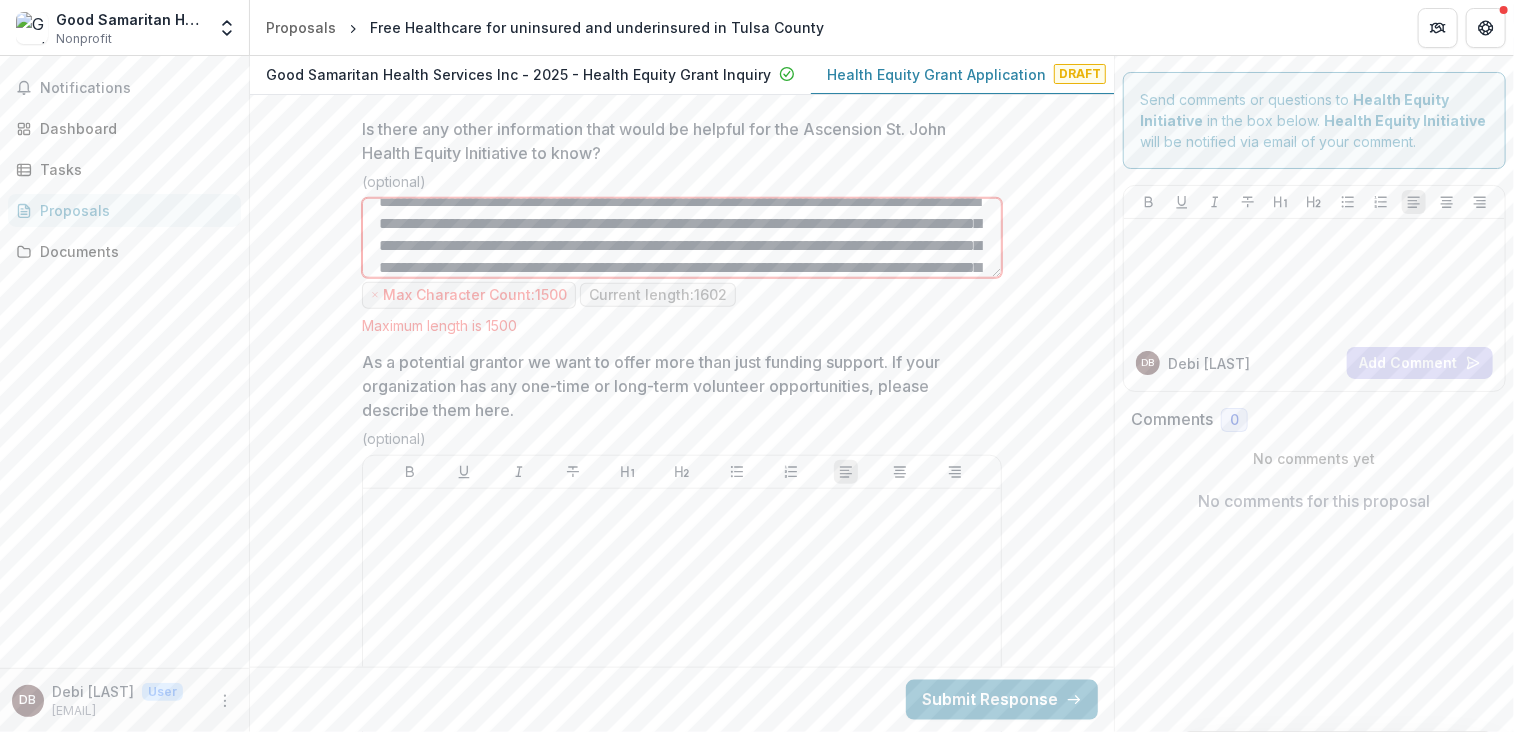 click on "Is there any other information that would be helpful for the Ascension St. John Health Equity Initiative to know?" at bounding box center [682, 238] 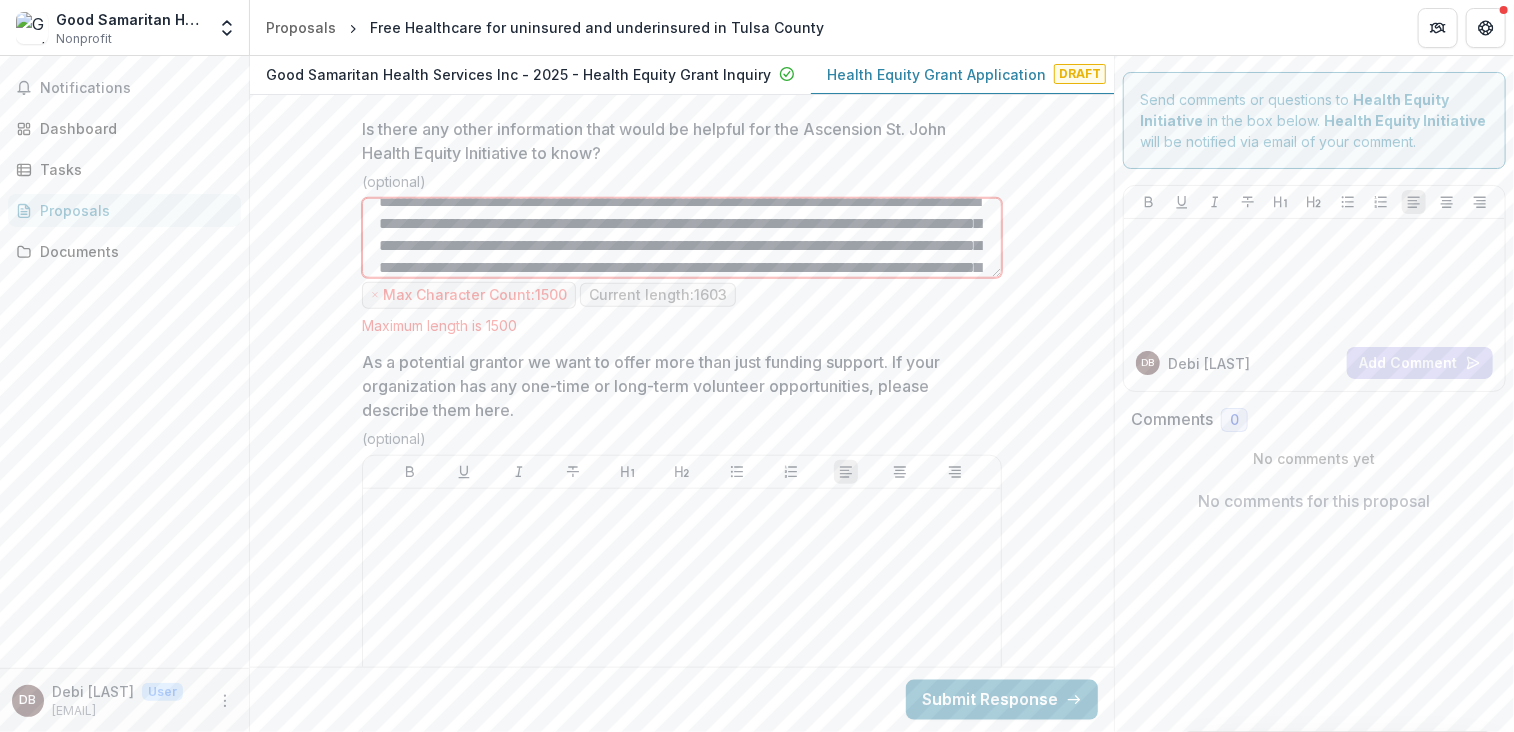 click on "Is there any other information that would be helpful for the Ascension St. John Health Equity Initiative to know?" at bounding box center (682, 238) 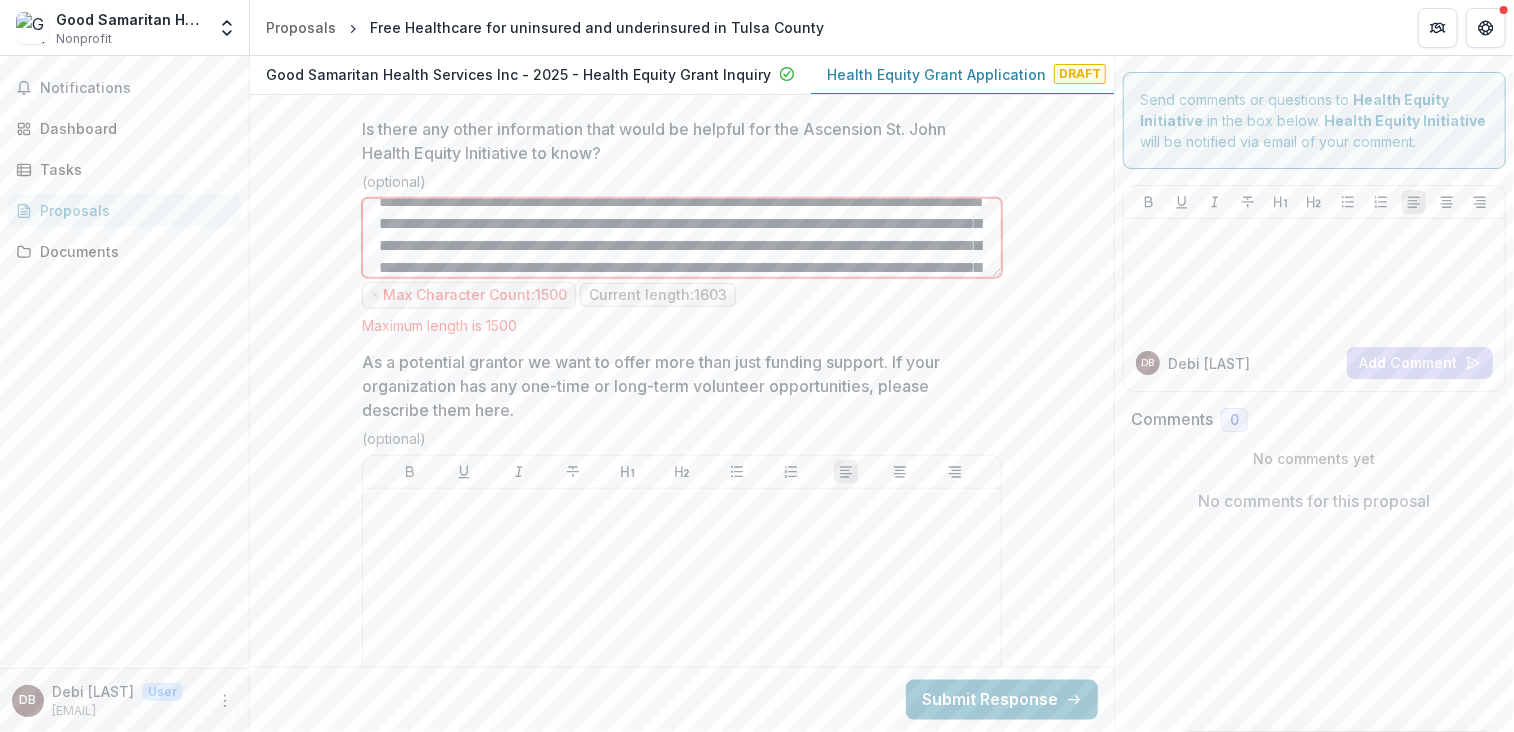 scroll, scrollTop: 38, scrollLeft: 0, axis: vertical 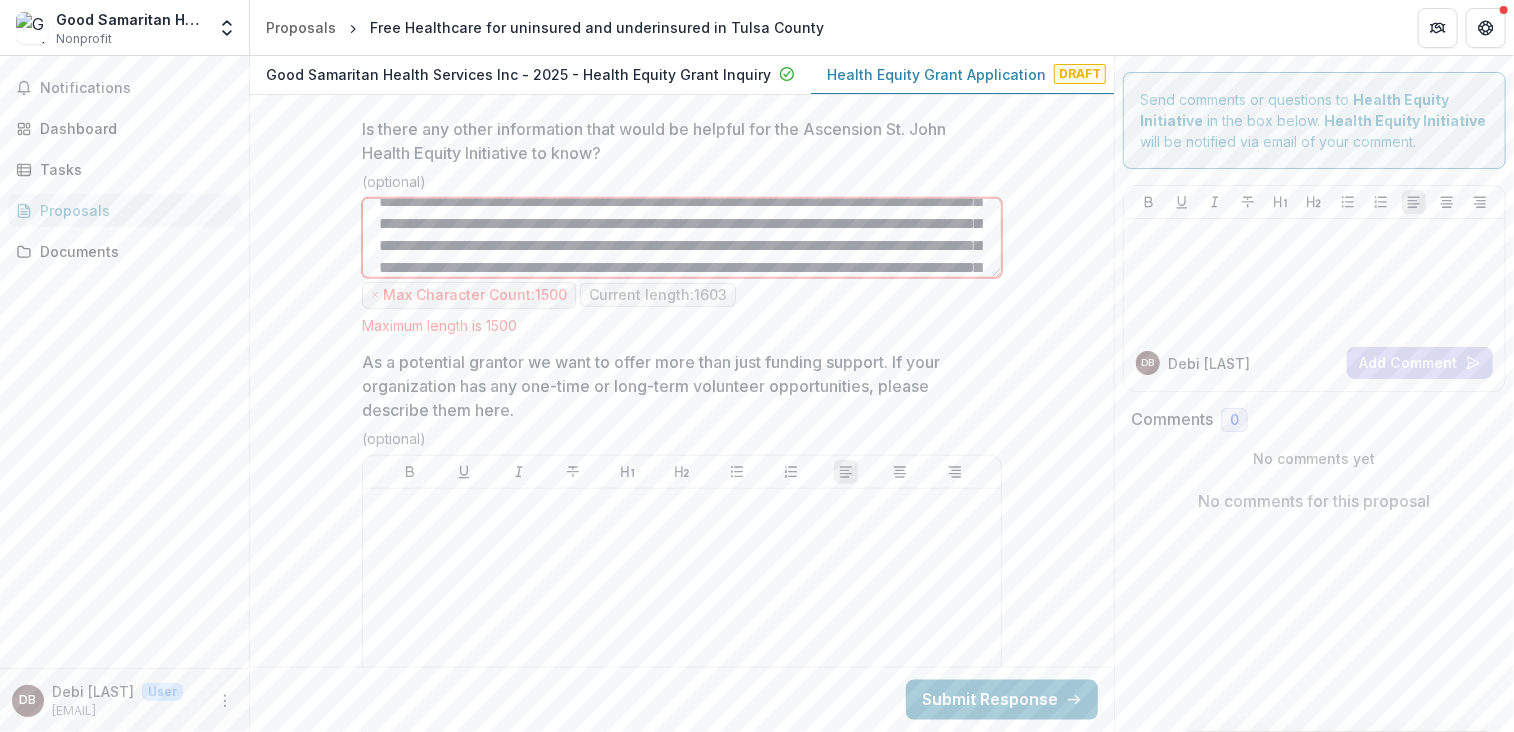click on "Is there any other information that would be helpful for the Ascension St. John Health Equity Initiative to know?" at bounding box center (682, 238) 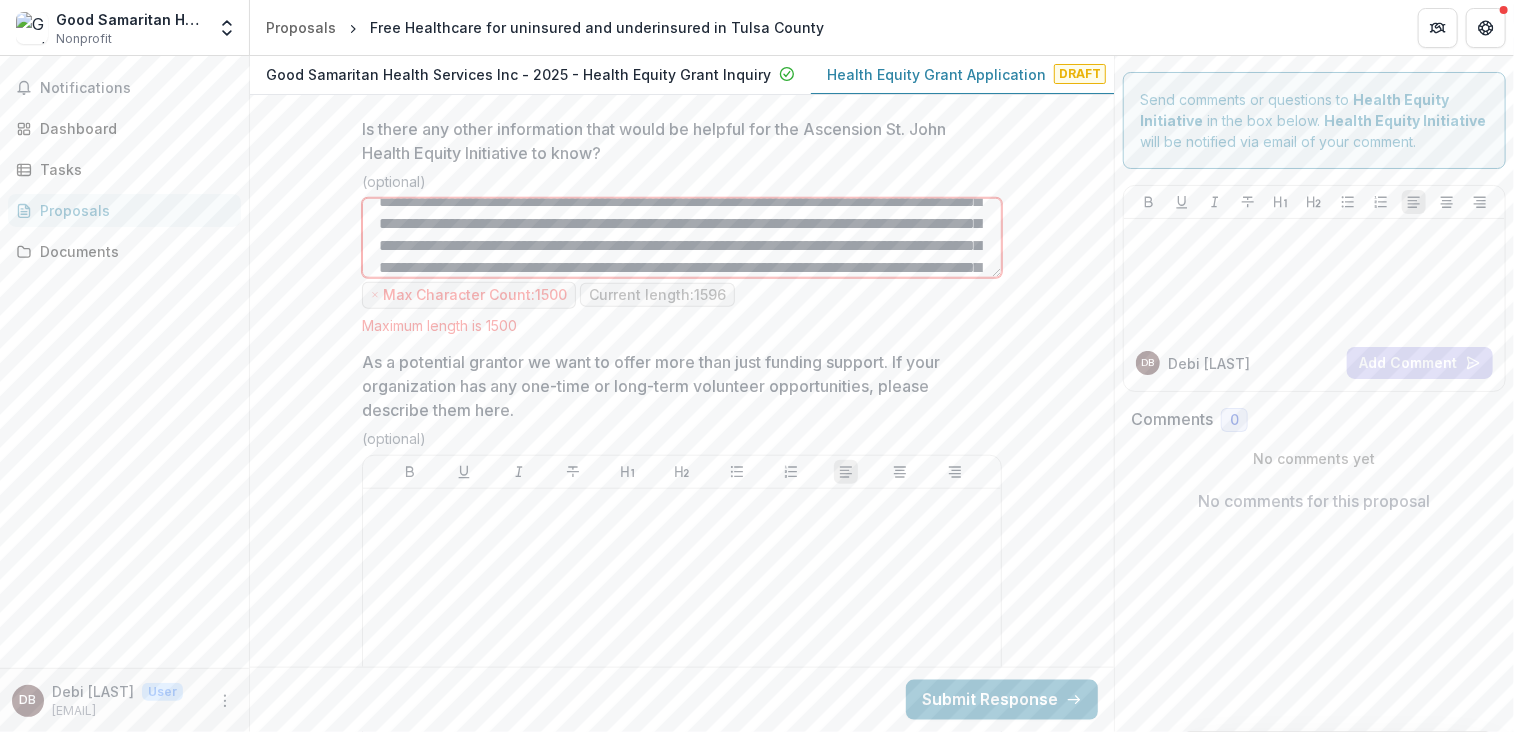click on "Is there any other information that would be helpful for the Ascension St. John Health Equity Initiative to know?" at bounding box center (682, 238) 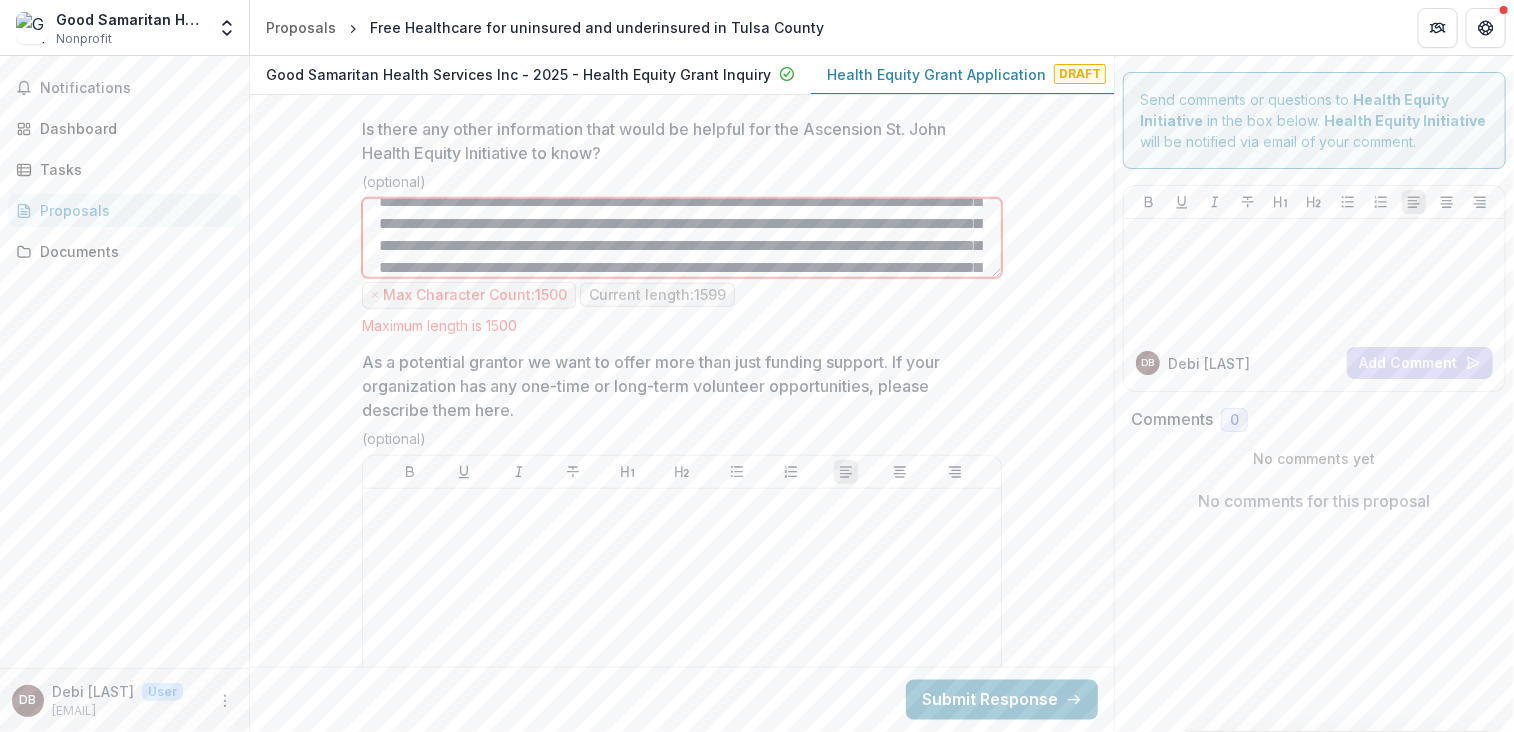 click on "Is there any other information that would be helpful for the Ascension St. John Health Equity Initiative to know?" at bounding box center (682, 238) 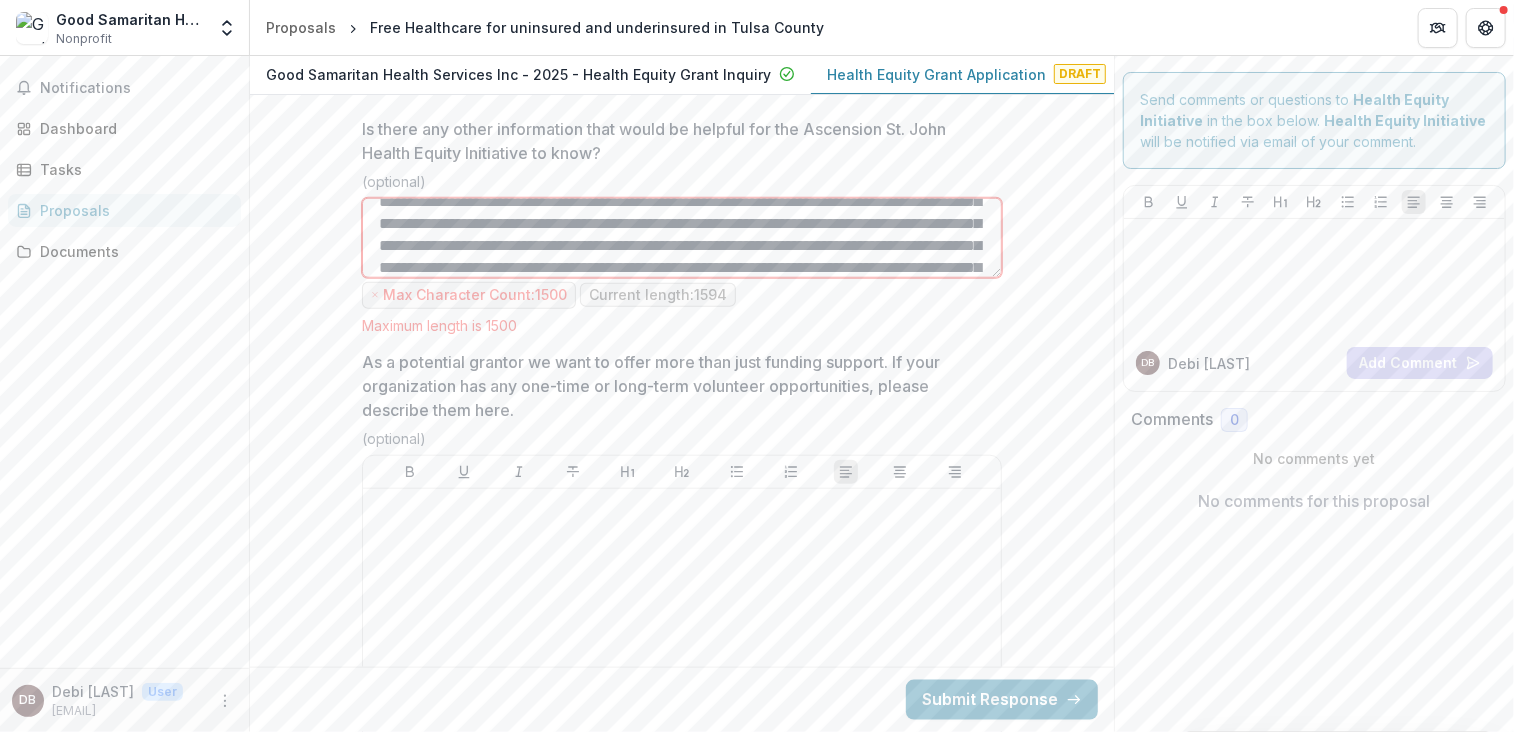 click on "Is there any other information that would be helpful for the Ascension St. John Health Equity Initiative to know?" at bounding box center (682, 238) 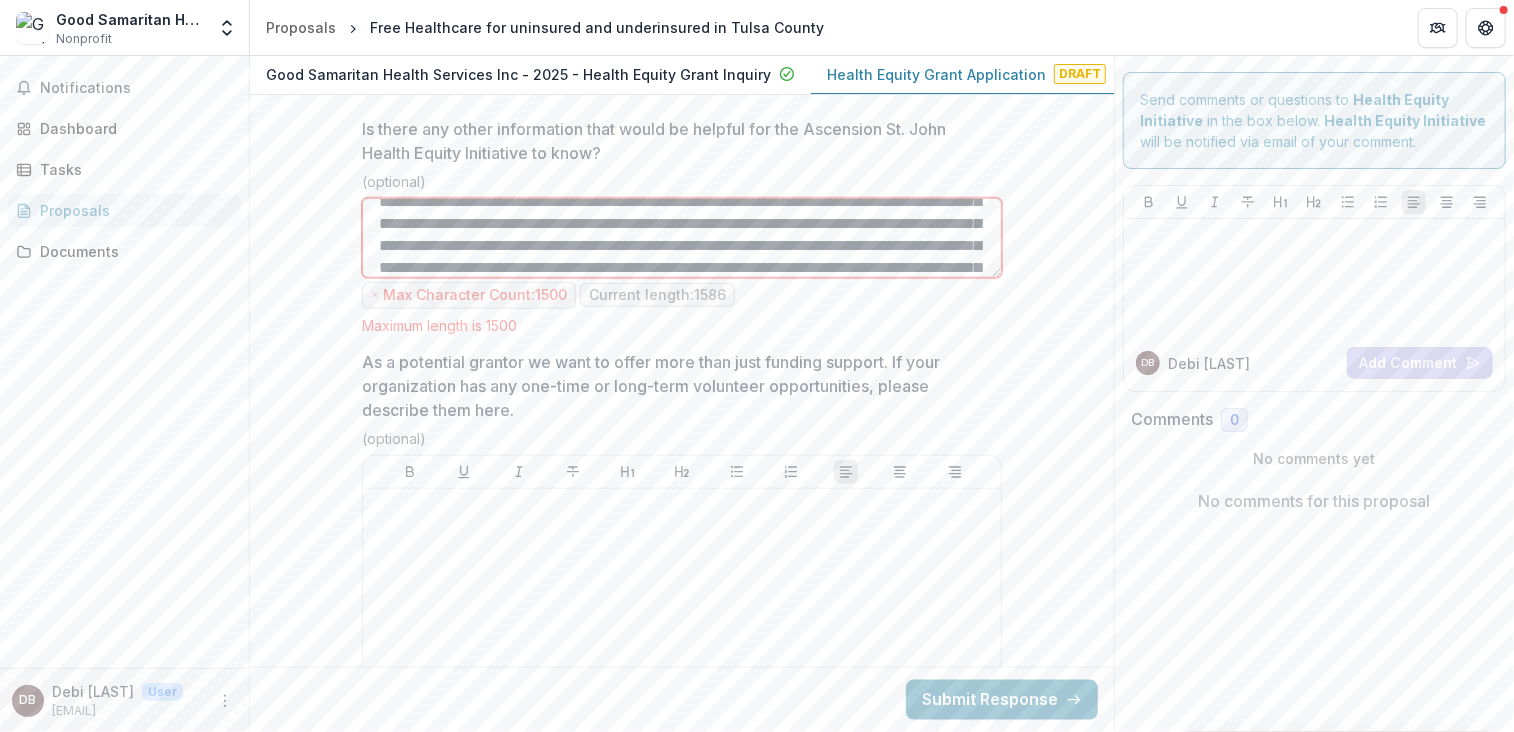 click on "Is there any other information that would be helpful for the Ascension St. John Health Equity Initiative to know?" at bounding box center (682, 238) 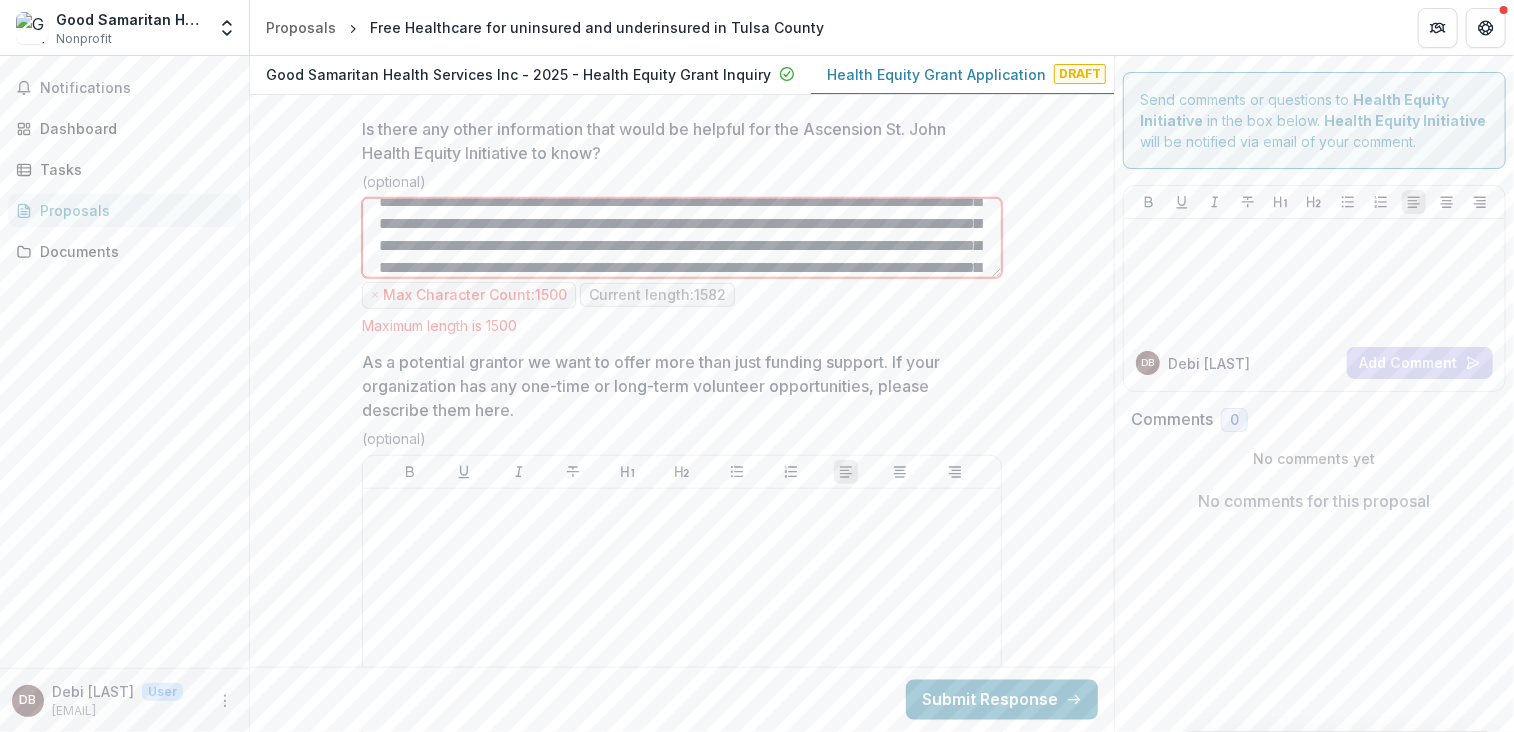 click on "Is there any other information that would be helpful for the Ascension St. John Health Equity Initiative to know?" at bounding box center (682, 238) 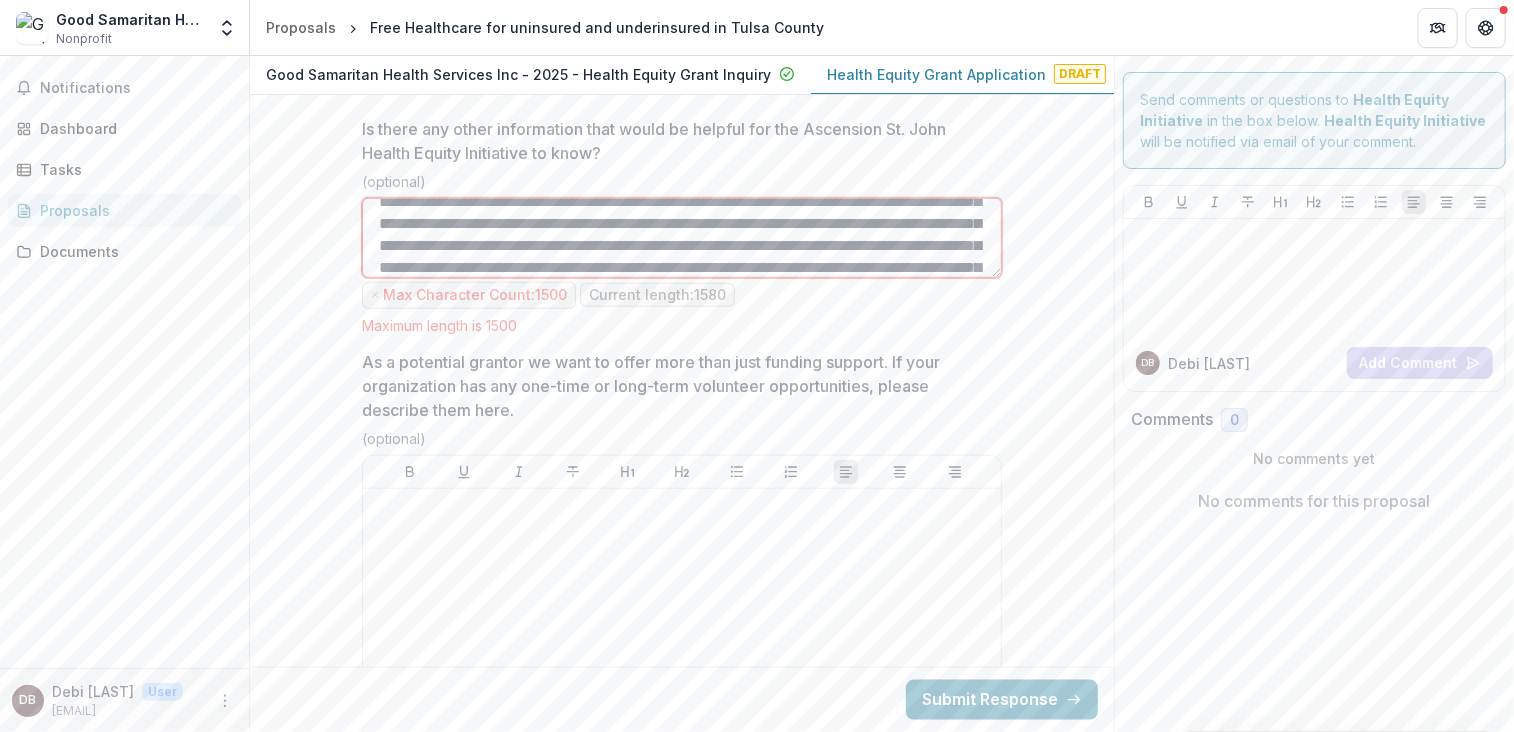 click on "Is there any other information that would be helpful for the Ascension St. John Health Equity Initiative to know?" at bounding box center (682, 238) 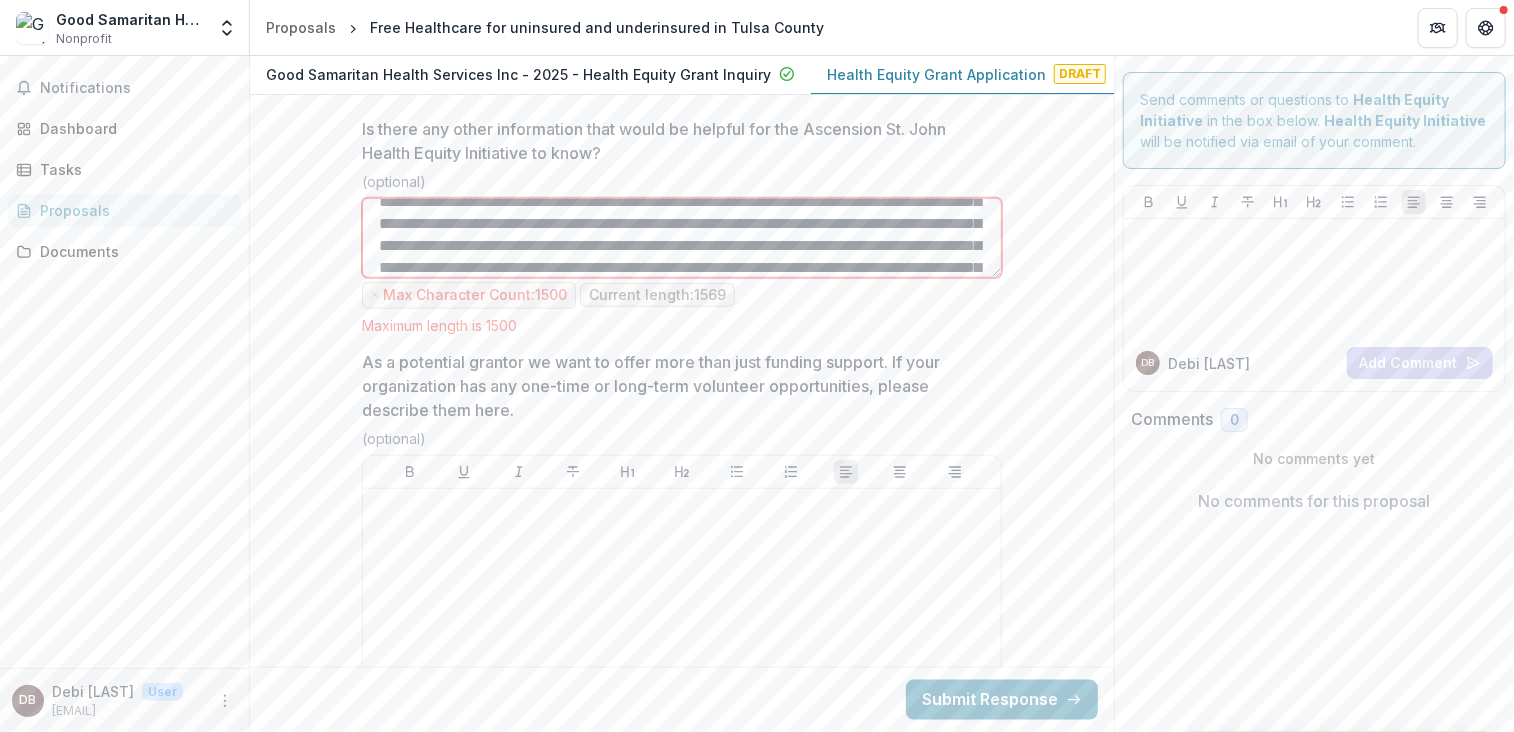 click on "Is there any other information that would be helpful for the Ascension St. John Health Equity Initiative to know?" at bounding box center (682, 238) 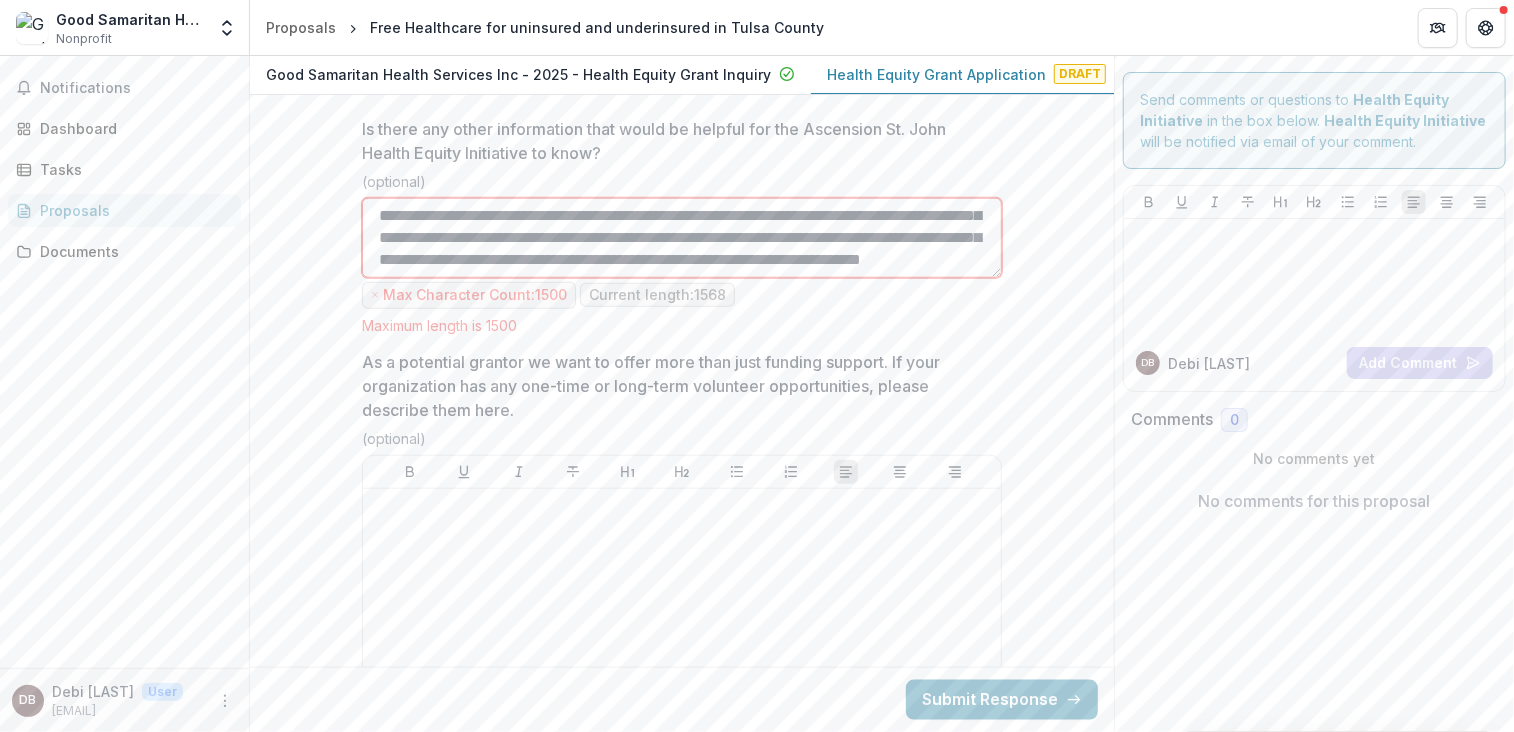 scroll, scrollTop: 0, scrollLeft: 0, axis: both 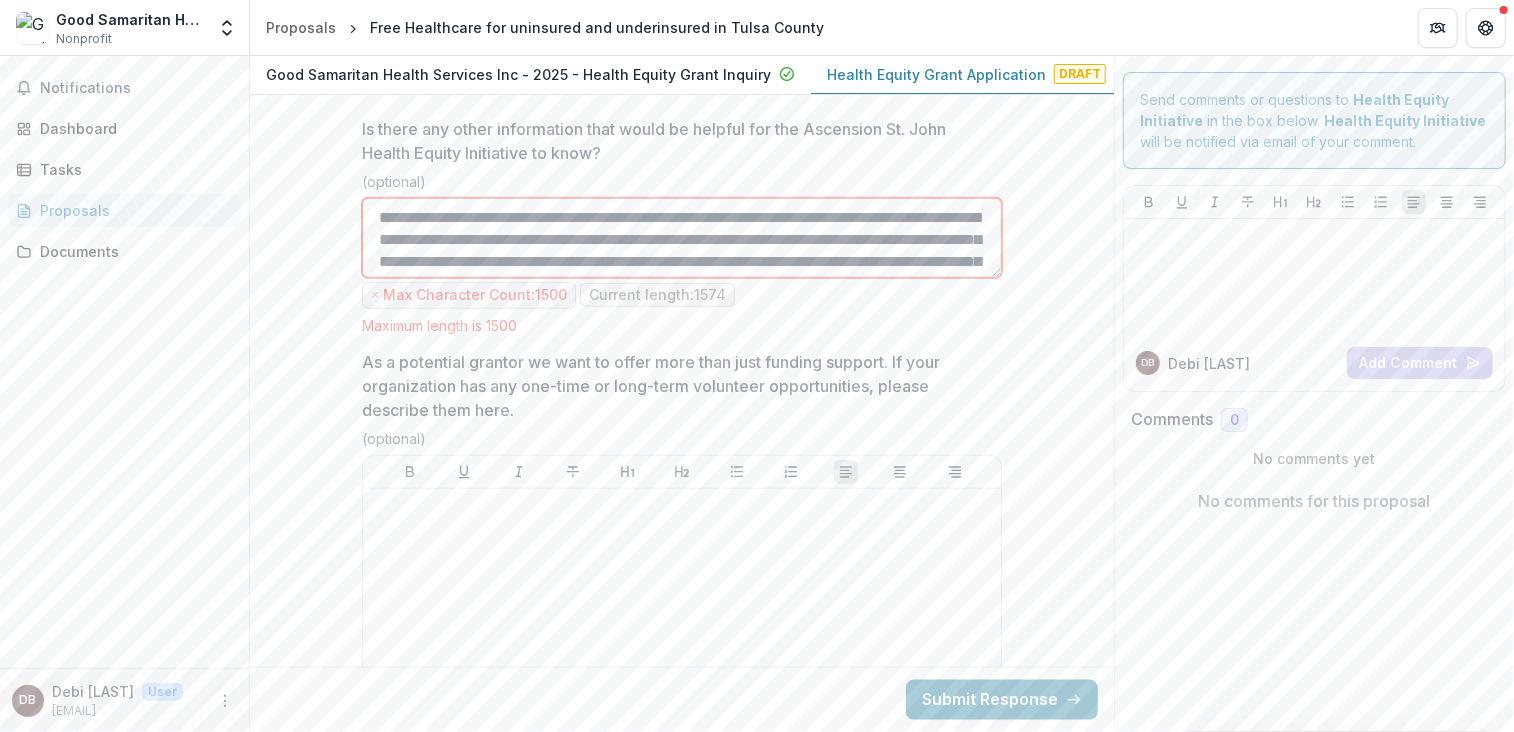 click on "Is there any other information that would be helpful for the Ascension St. John Health Equity Initiative to know?" at bounding box center [682, 238] 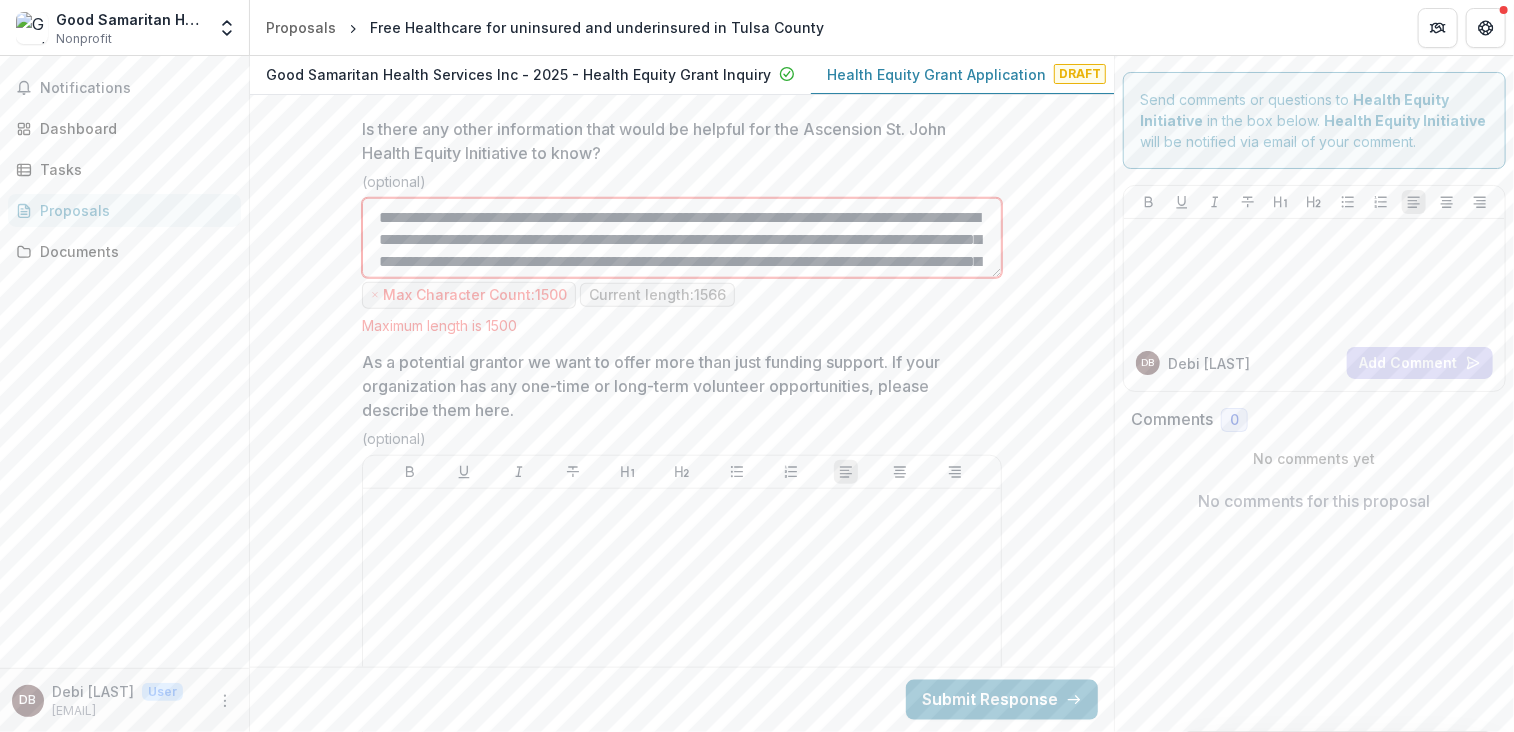 click on "Is there any other information that would be helpful for the Ascension St. John Health Equity Initiative to know?" at bounding box center [682, 238] 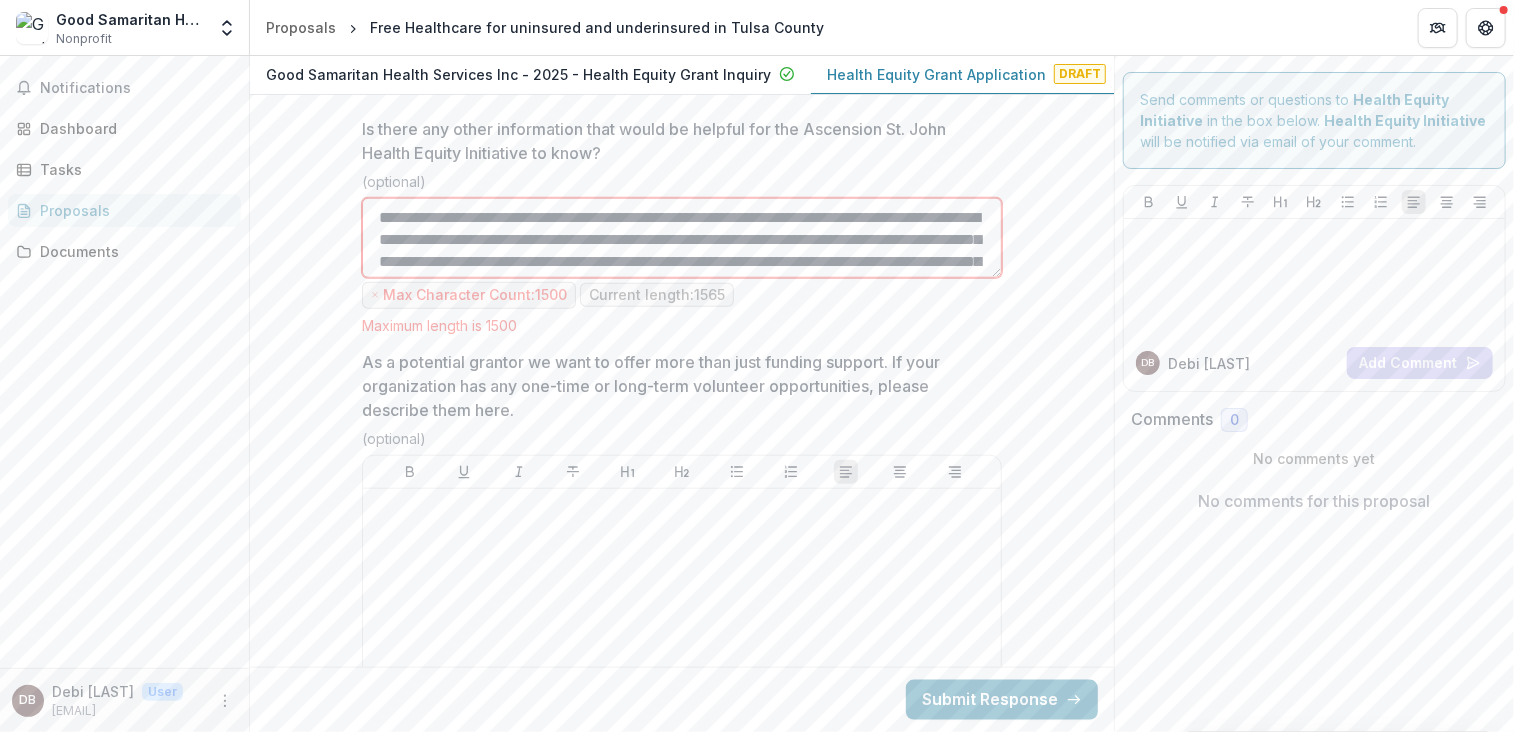click on "Is there any other information that would be helpful for the Ascension St. John Health Equity Initiative to know?" at bounding box center (682, 238) 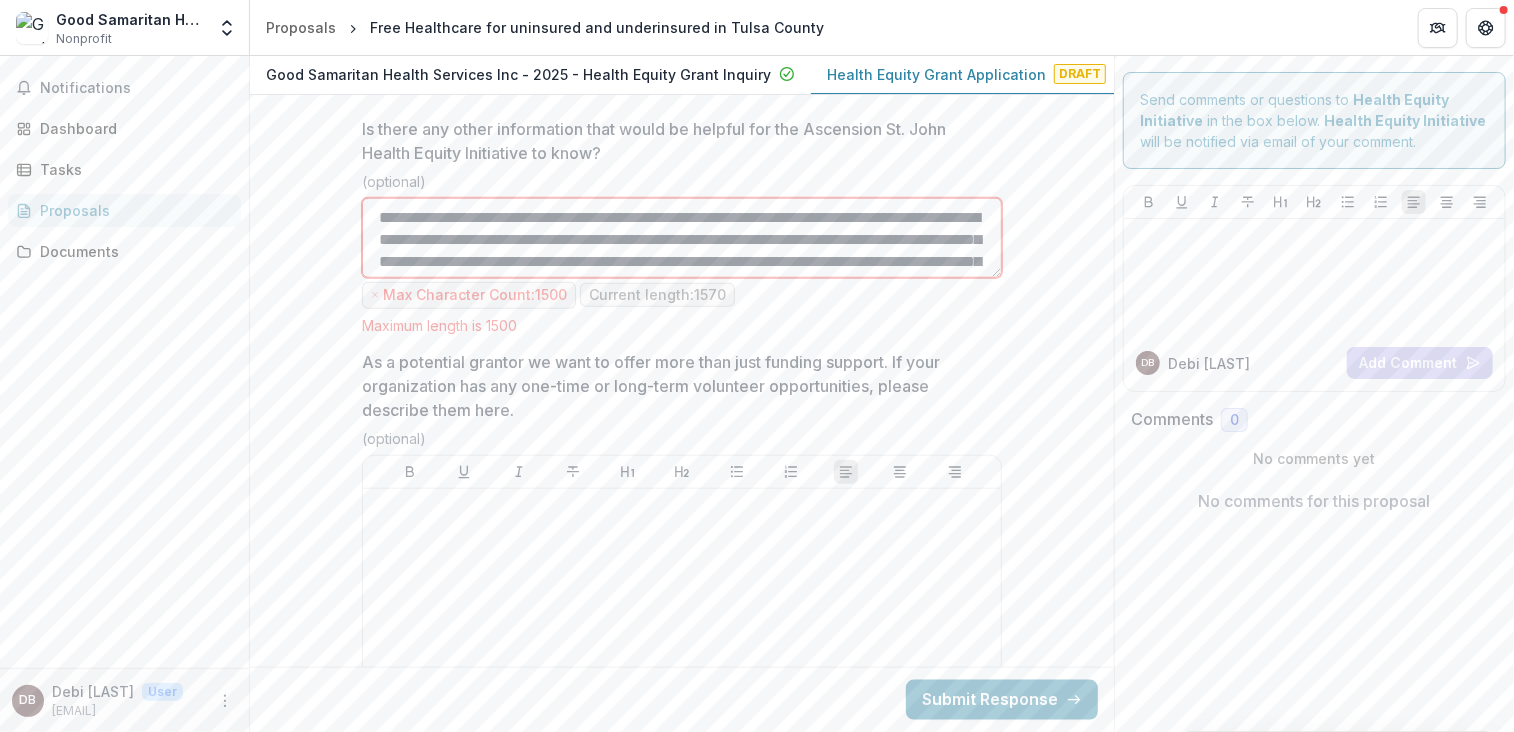 click on "Is there any other information that would be helpful for the Ascension St. John Health Equity Initiative to know?" at bounding box center [682, 238] 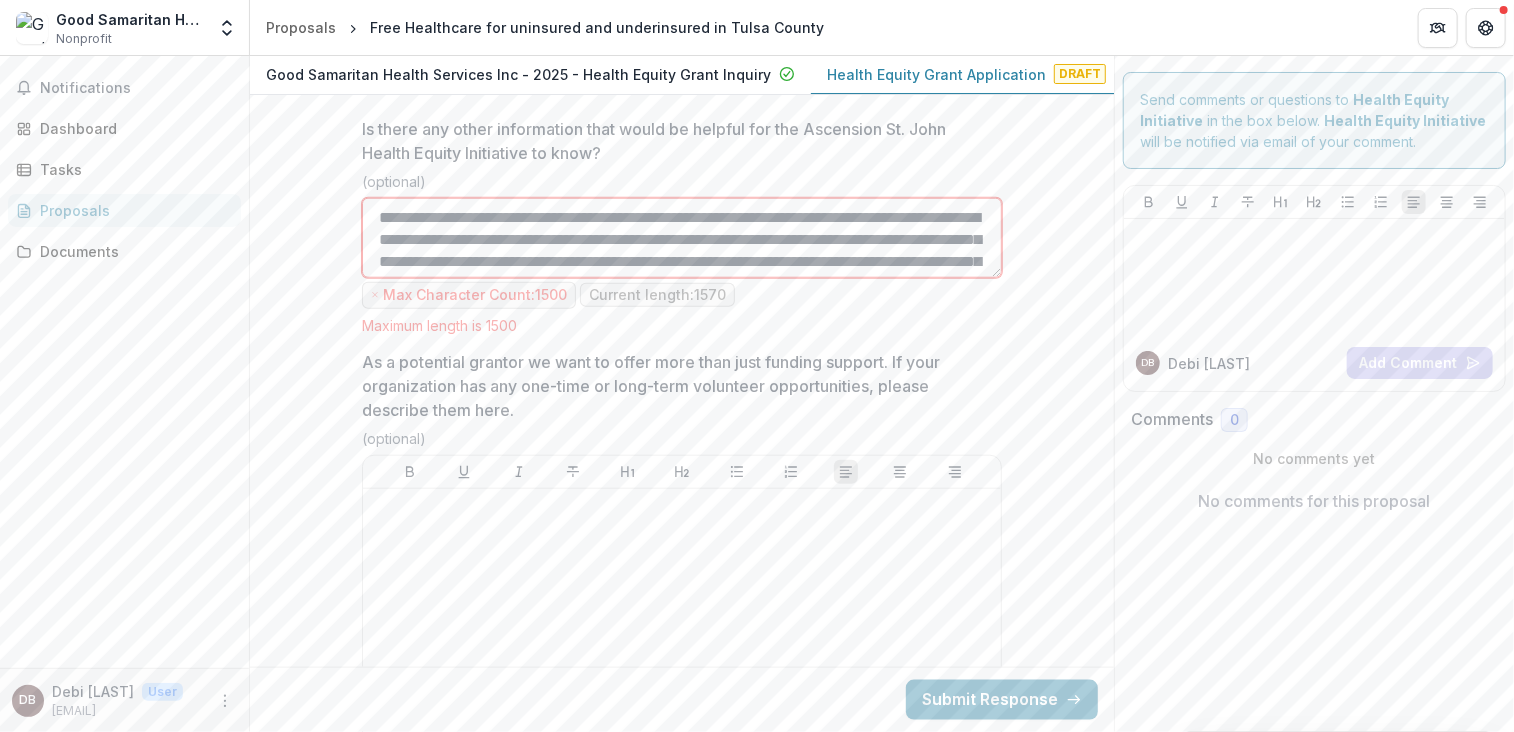scroll, scrollTop: 16, scrollLeft: 0, axis: vertical 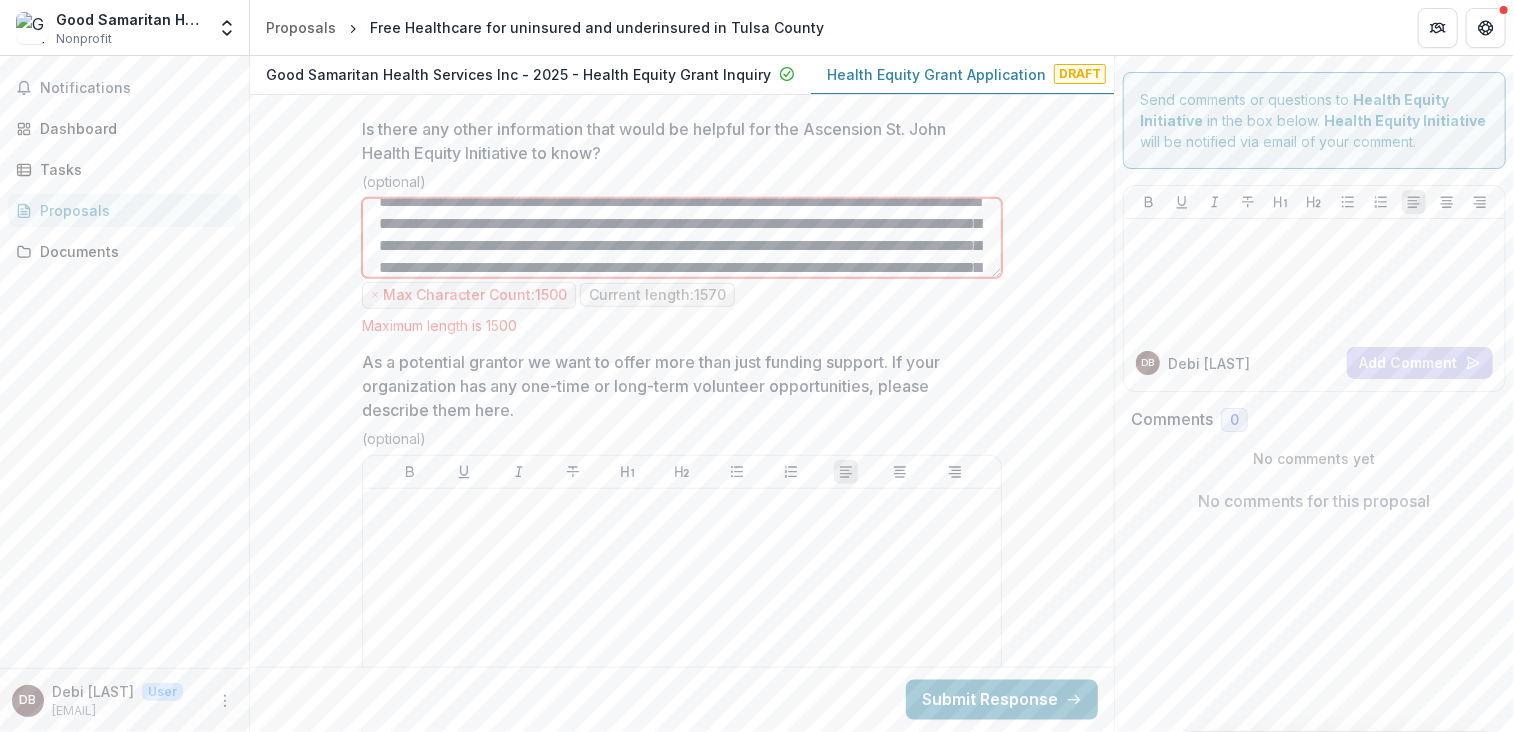 click on "Is there any other information that would be helpful for the Ascension St. John Health Equity Initiative to know?" at bounding box center (682, 238) 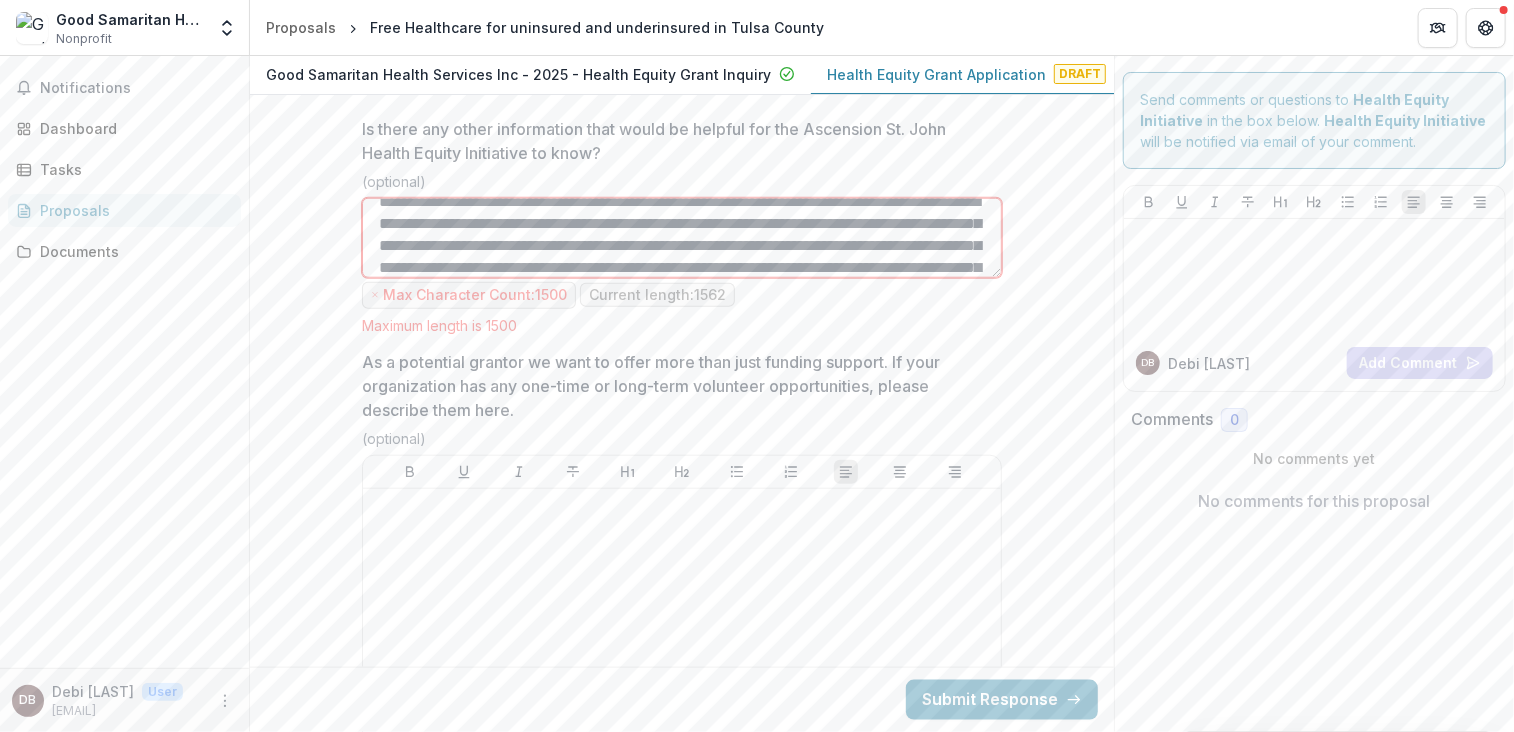 click on "Is there any other information that would be helpful for the Ascension St. John Health Equity Initiative to know?" at bounding box center [682, 238] 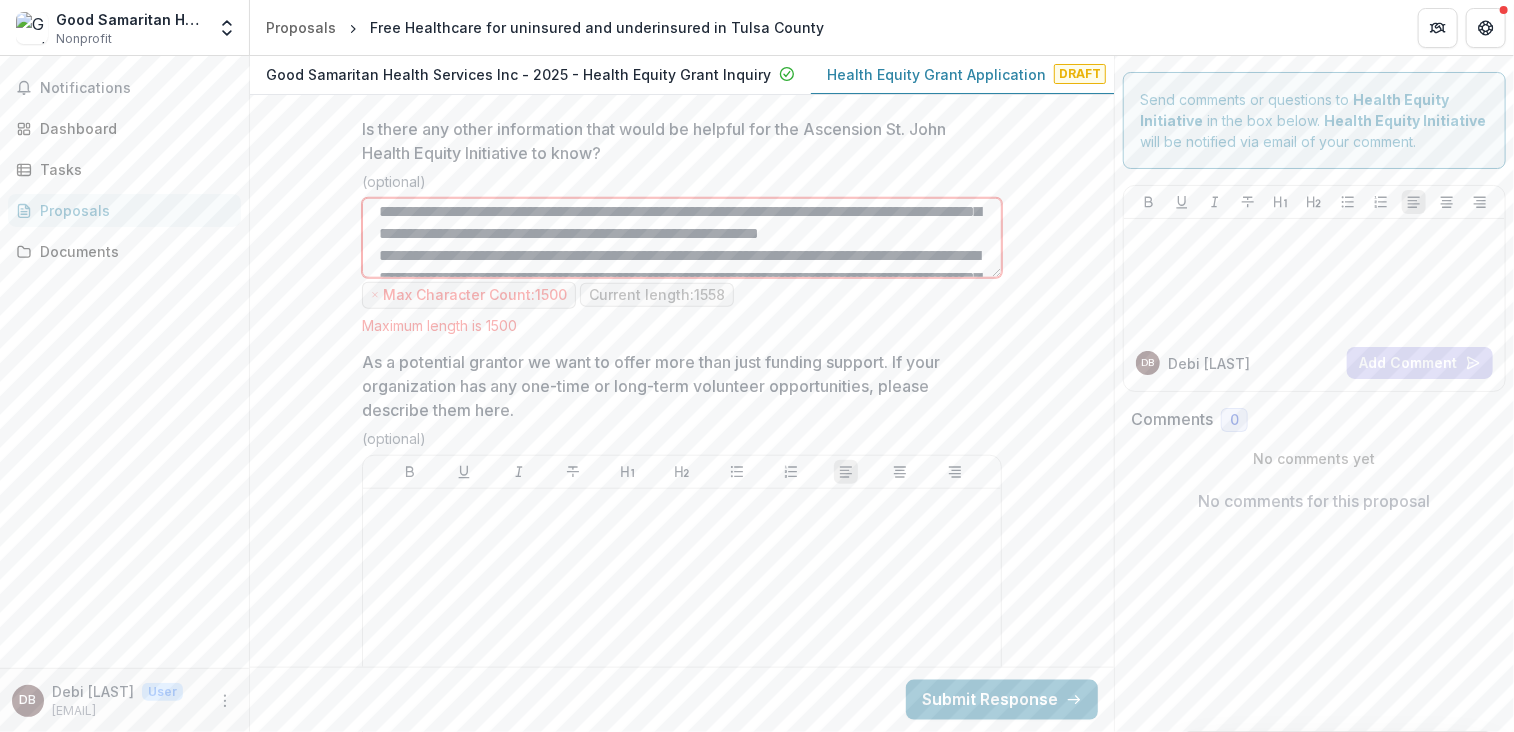 scroll, scrollTop: 16, scrollLeft: 0, axis: vertical 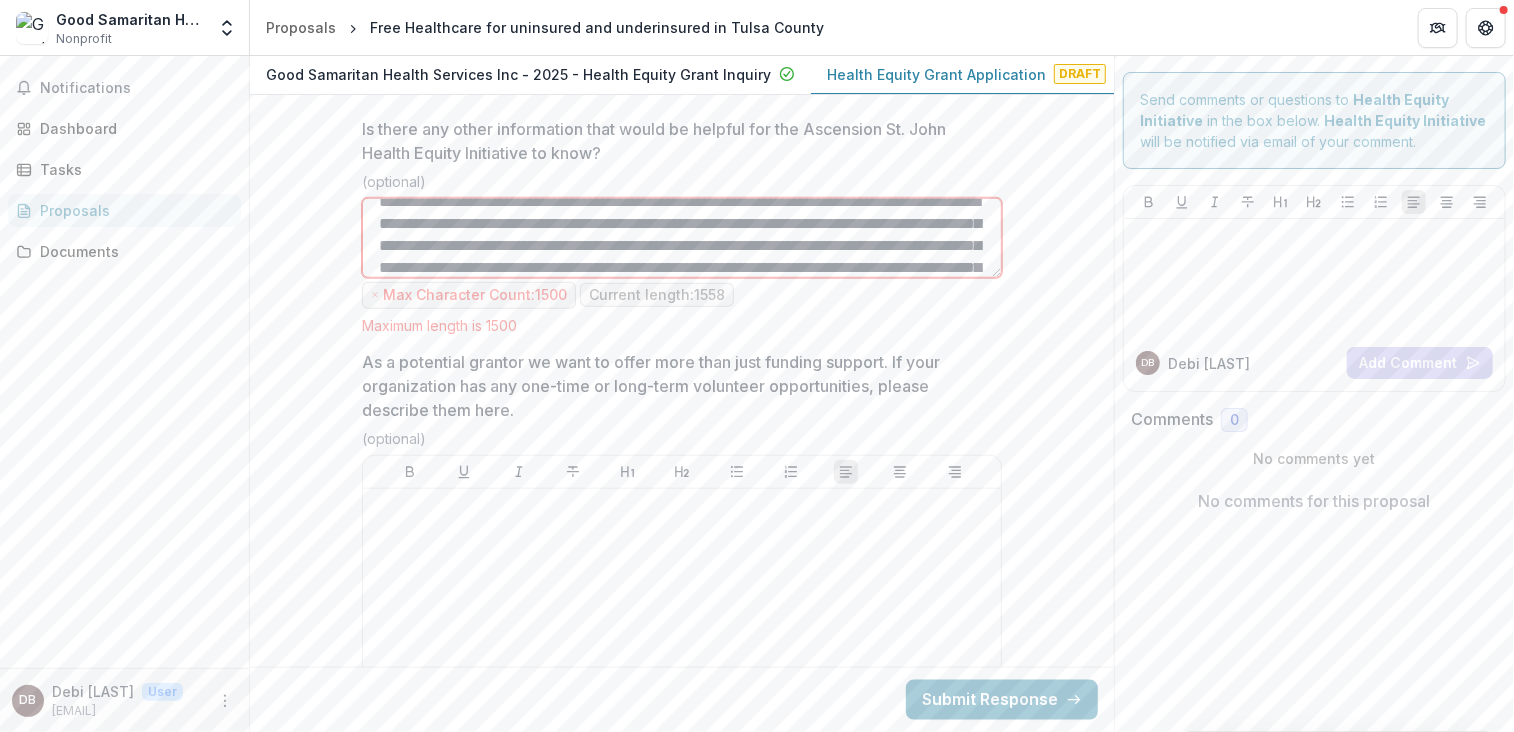 click on "Is there any other information that would be helpful for the Ascension St. John Health Equity Initiative to know?" at bounding box center [682, 238] 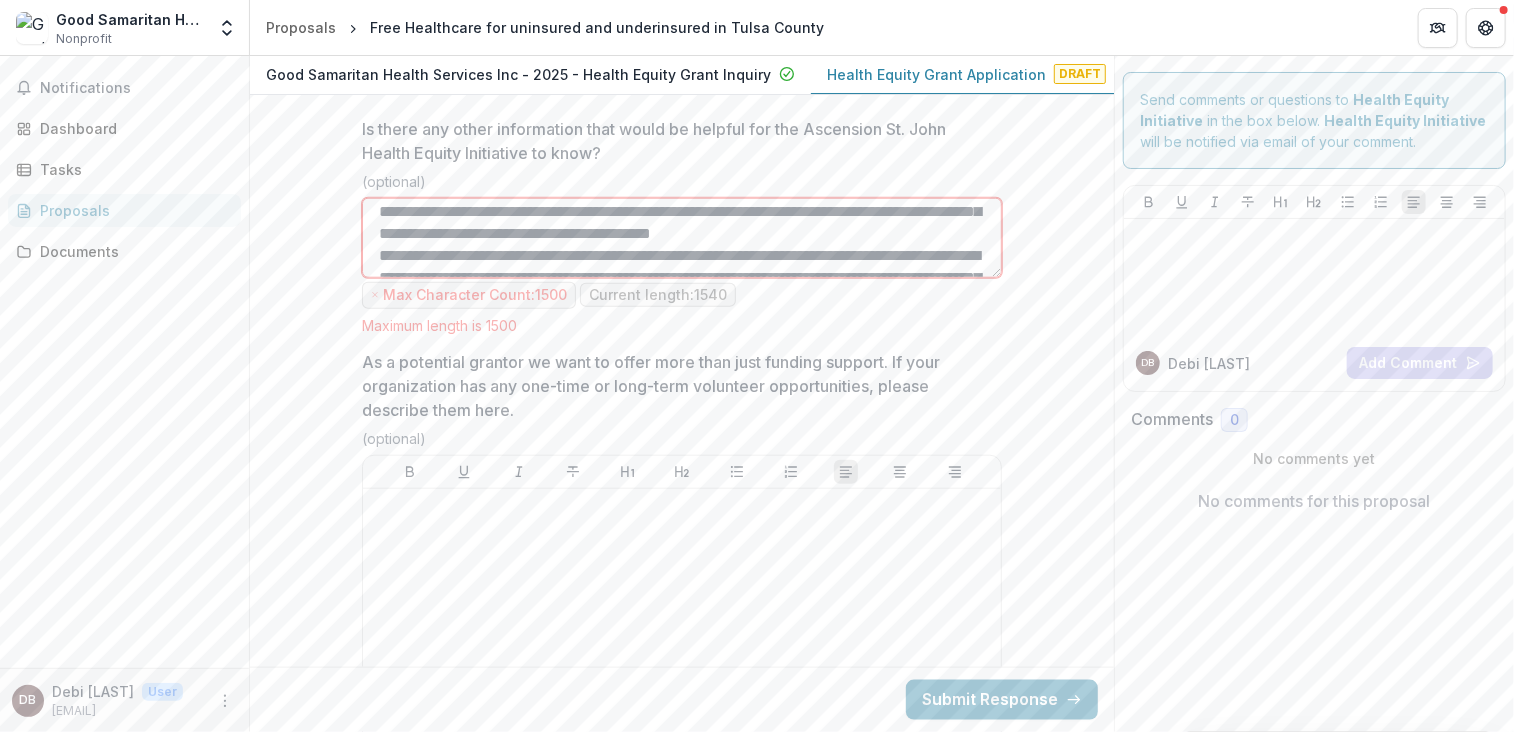 scroll, scrollTop: 16, scrollLeft: 0, axis: vertical 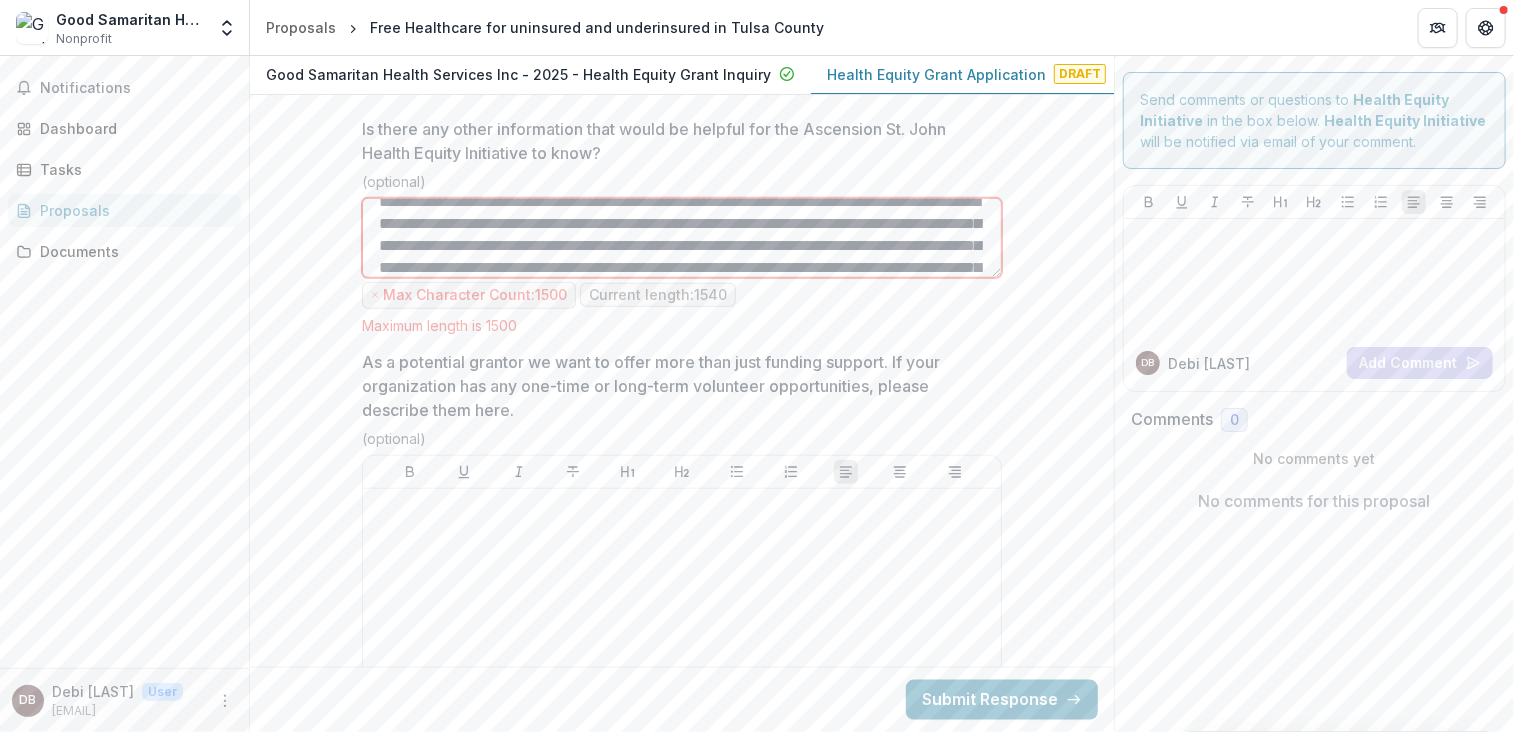 click on "Is there any other information that would be helpful for the Ascension St. John Health Equity Initiative to know?" at bounding box center (682, 238) 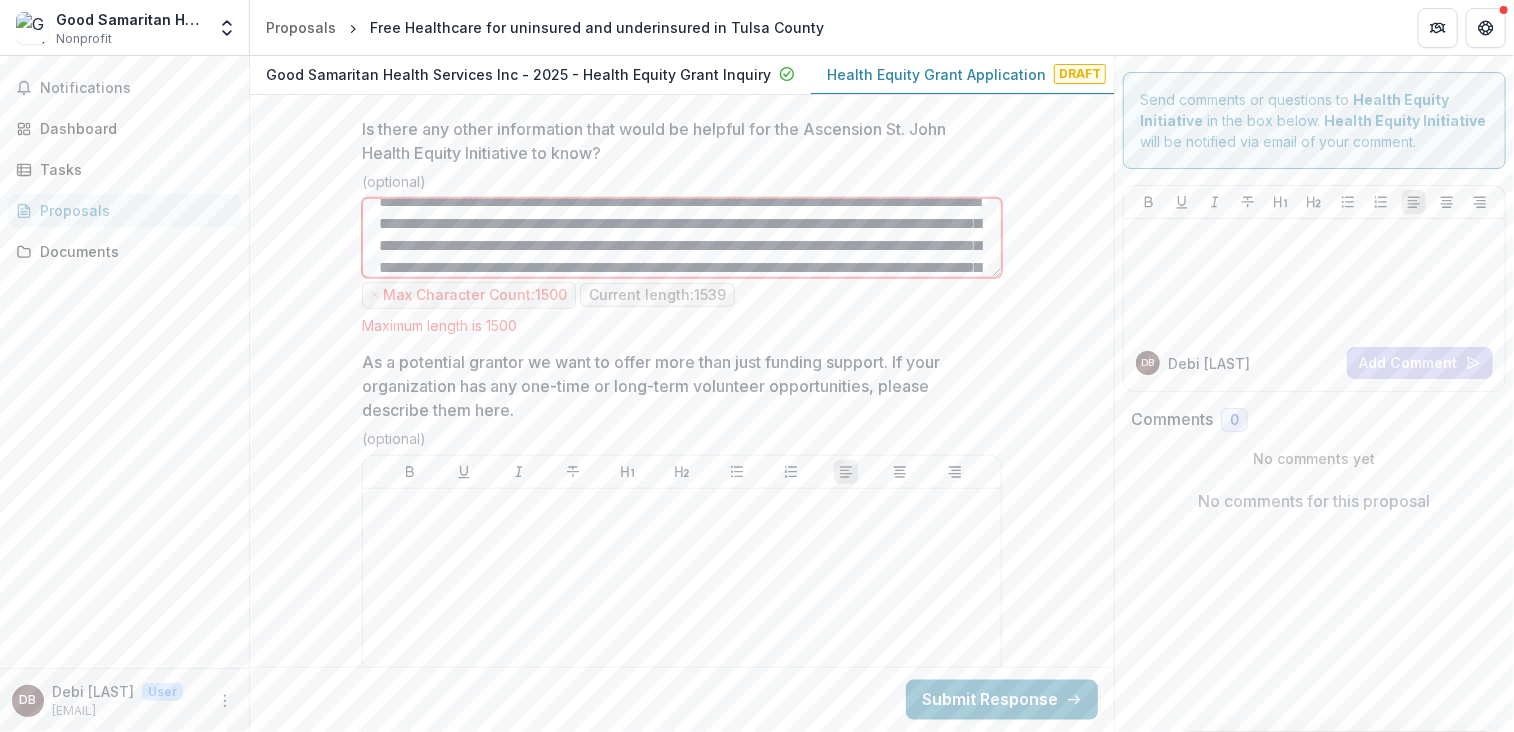 scroll, scrollTop: 38, scrollLeft: 0, axis: vertical 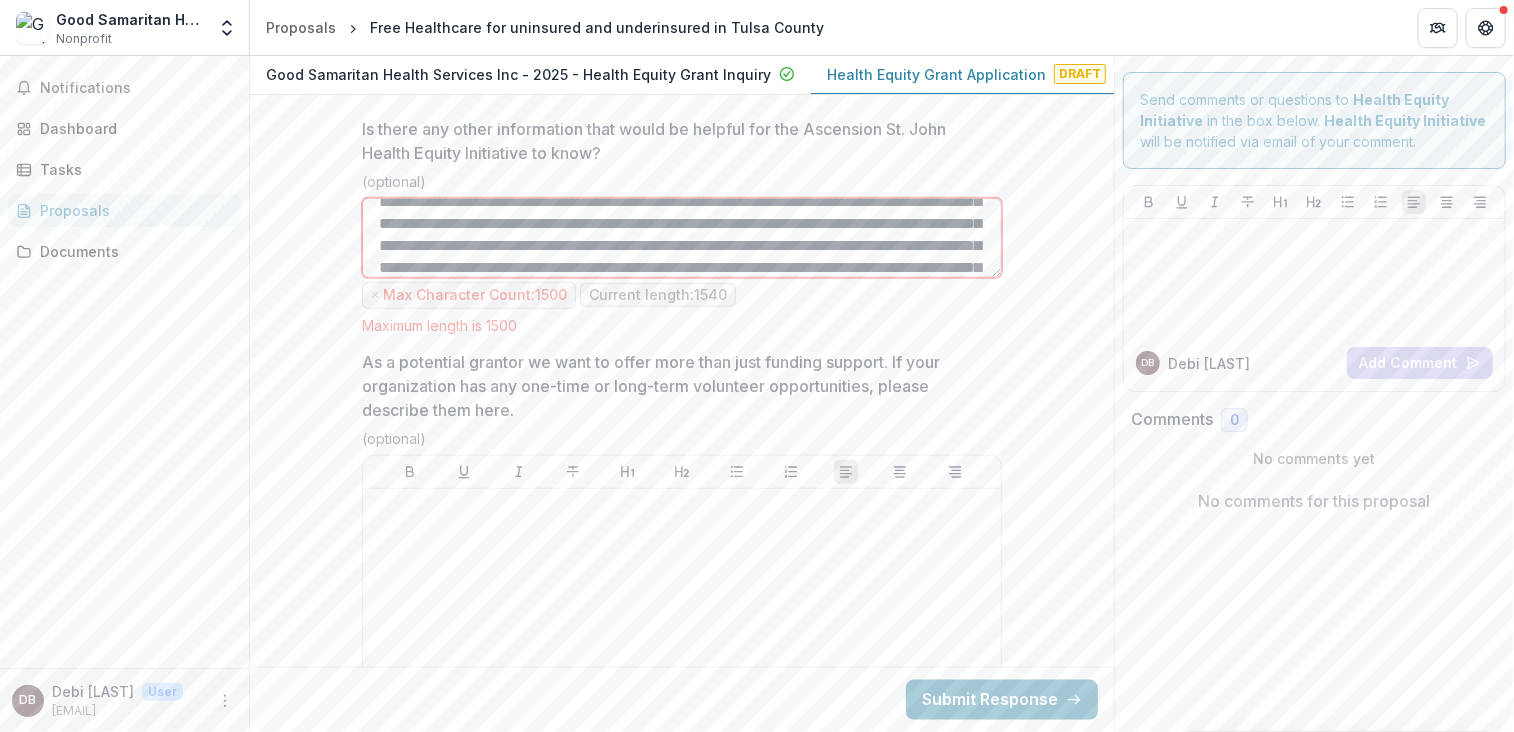 click on "Is there any other information that would be helpful for the Ascension St. John Health Equity Initiative to know?" at bounding box center (682, 238) 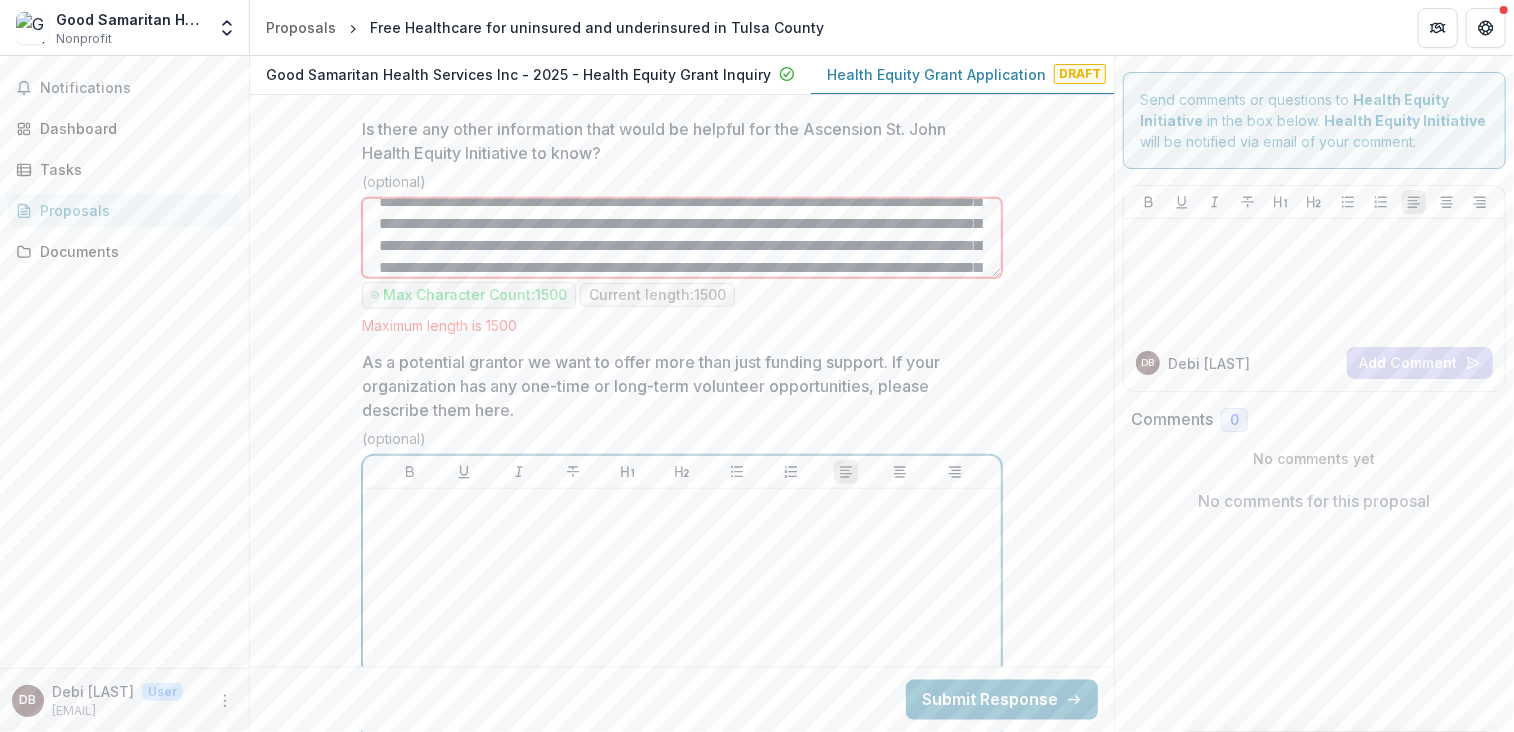 click at bounding box center [682, 647] 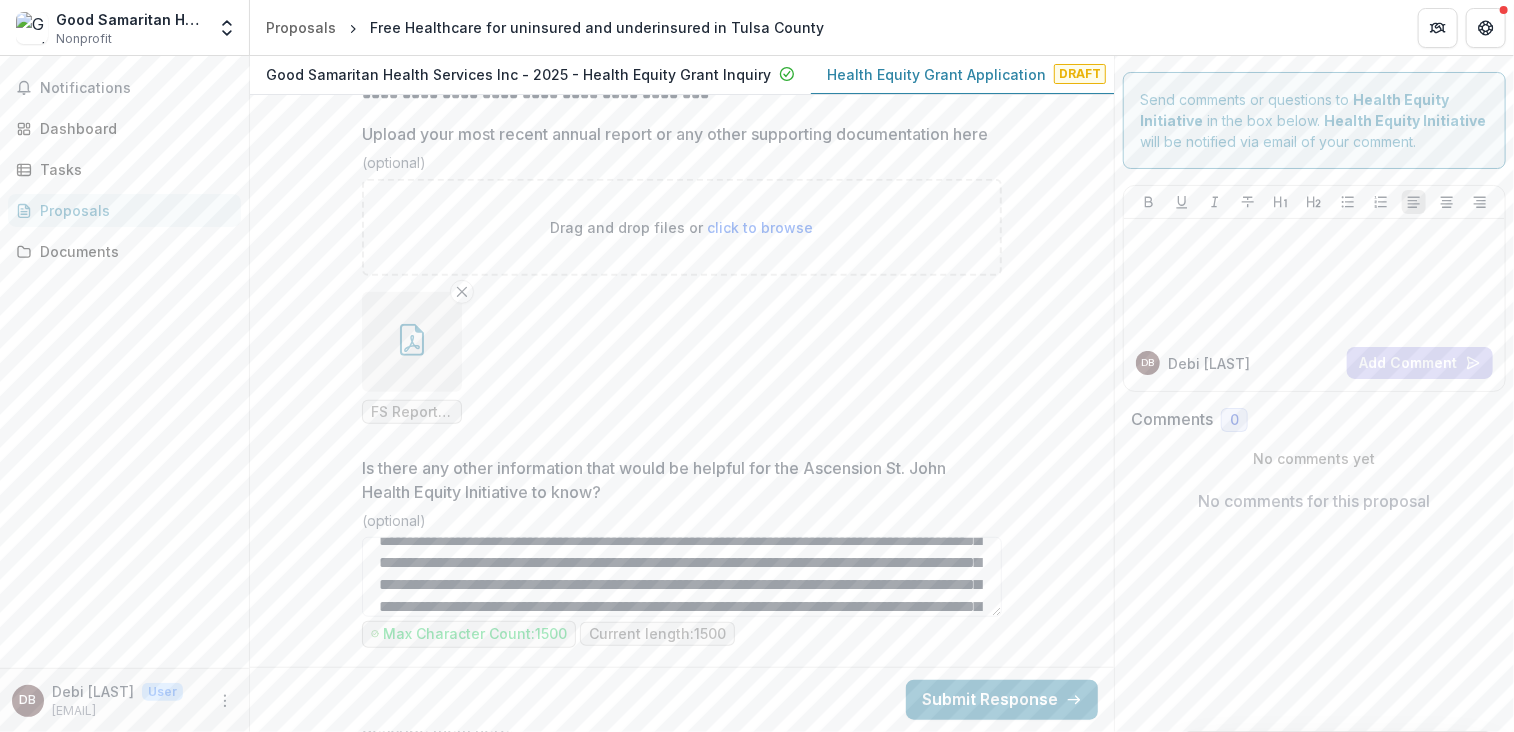 scroll, scrollTop: 15732, scrollLeft: 0, axis: vertical 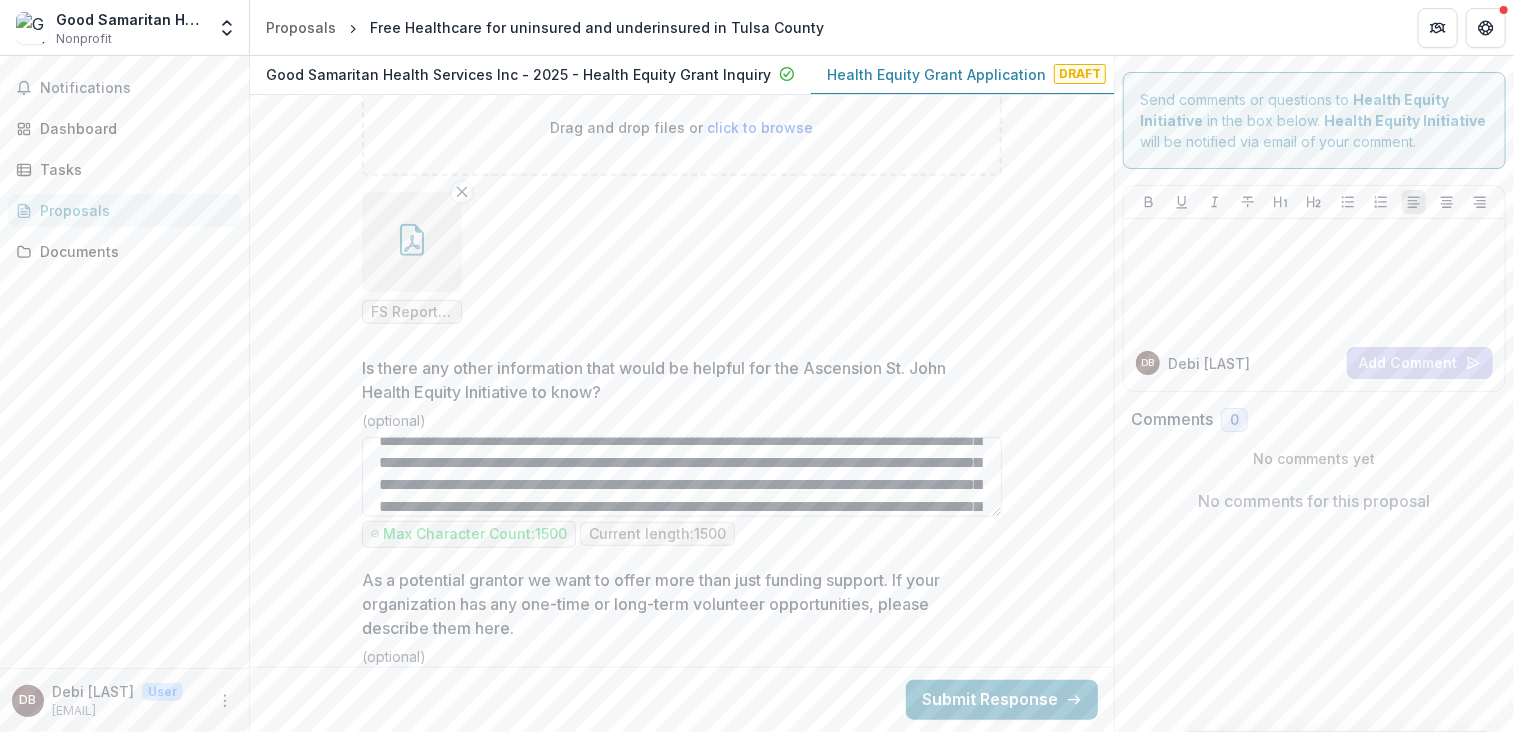 click on "Is there any other information that would be helpful for the Ascension St. John Health Equity Initiative to know?" at bounding box center [682, 477] 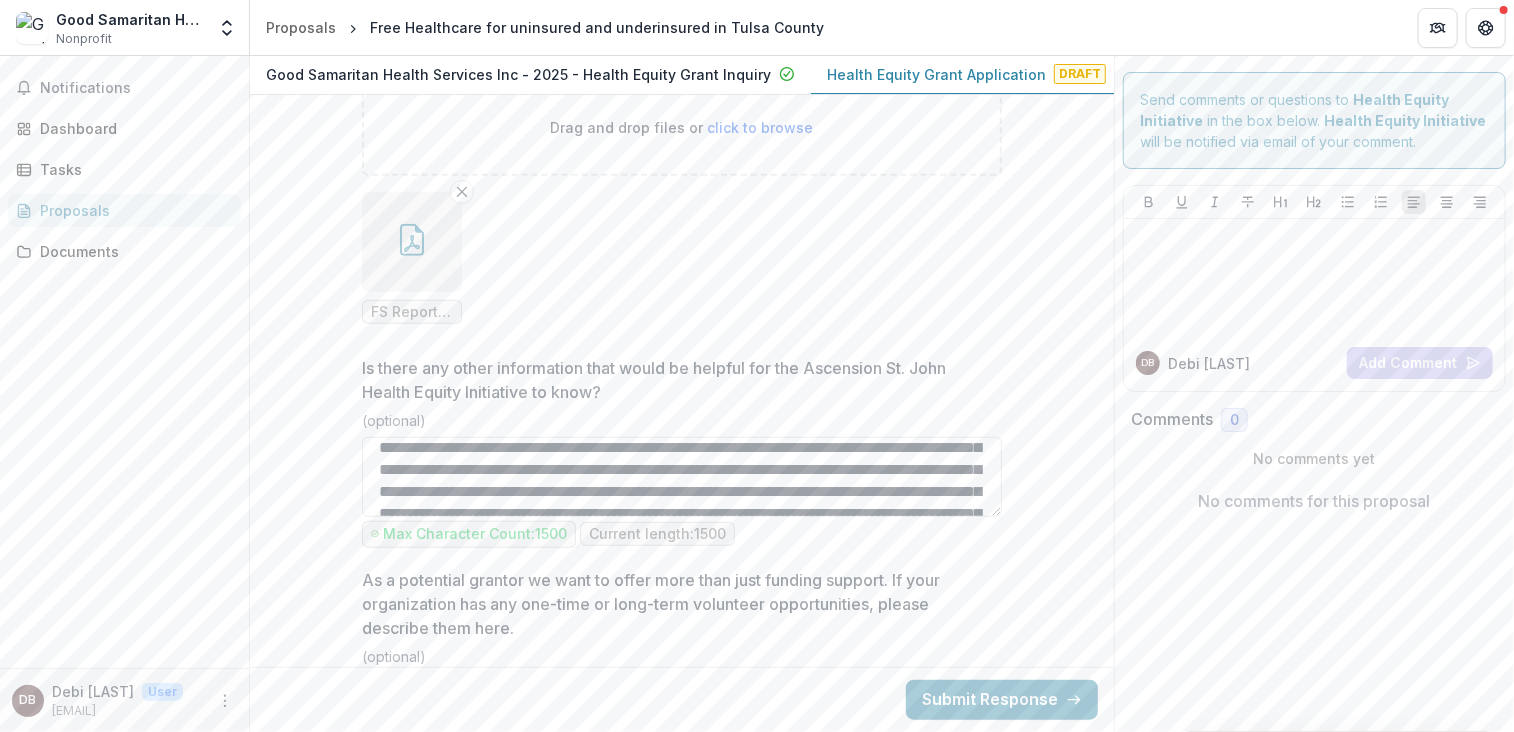 scroll, scrollTop: 8, scrollLeft: 0, axis: vertical 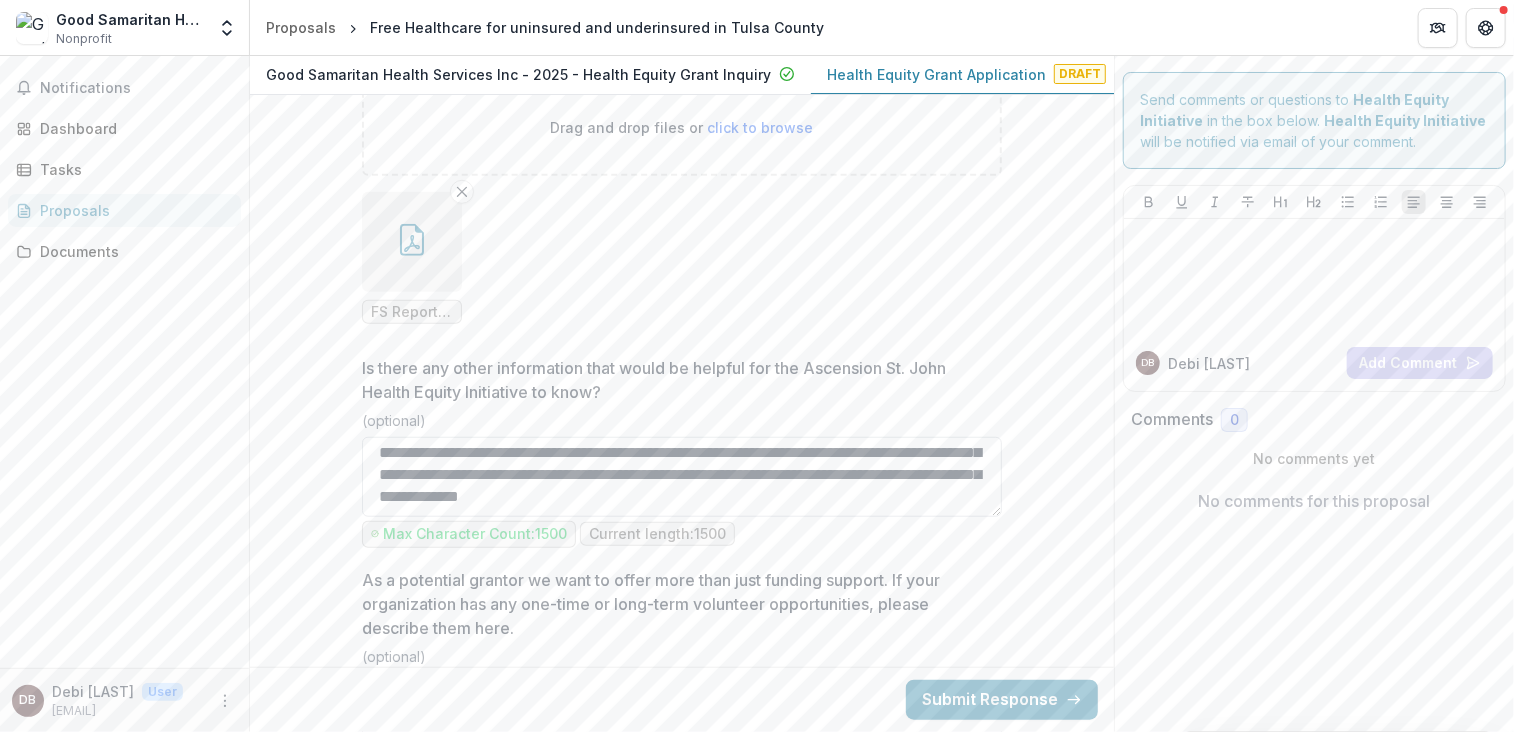 drag, startPoint x: 376, startPoint y: 428, endPoint x: 981, endPoint y: 495, distance: 608.6986 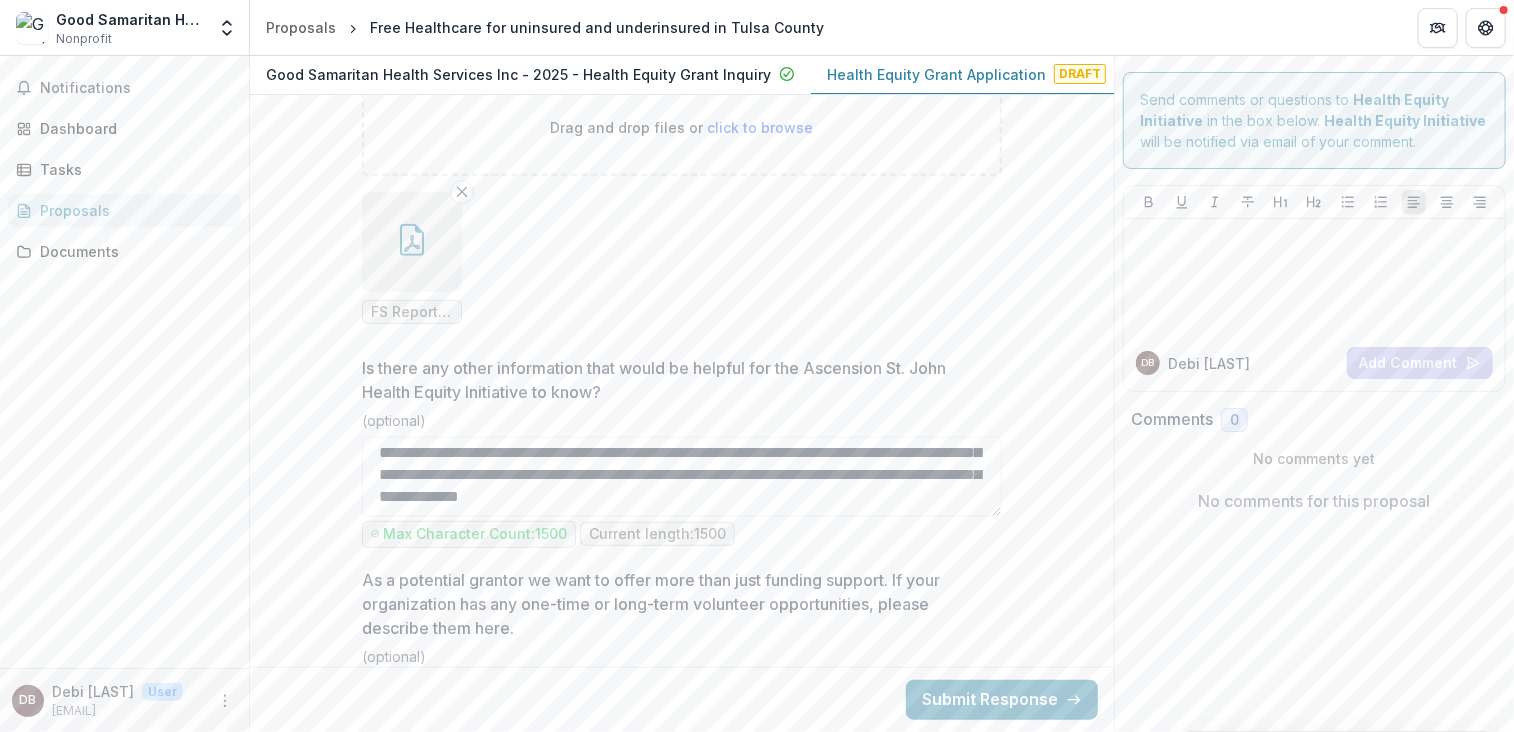 paste 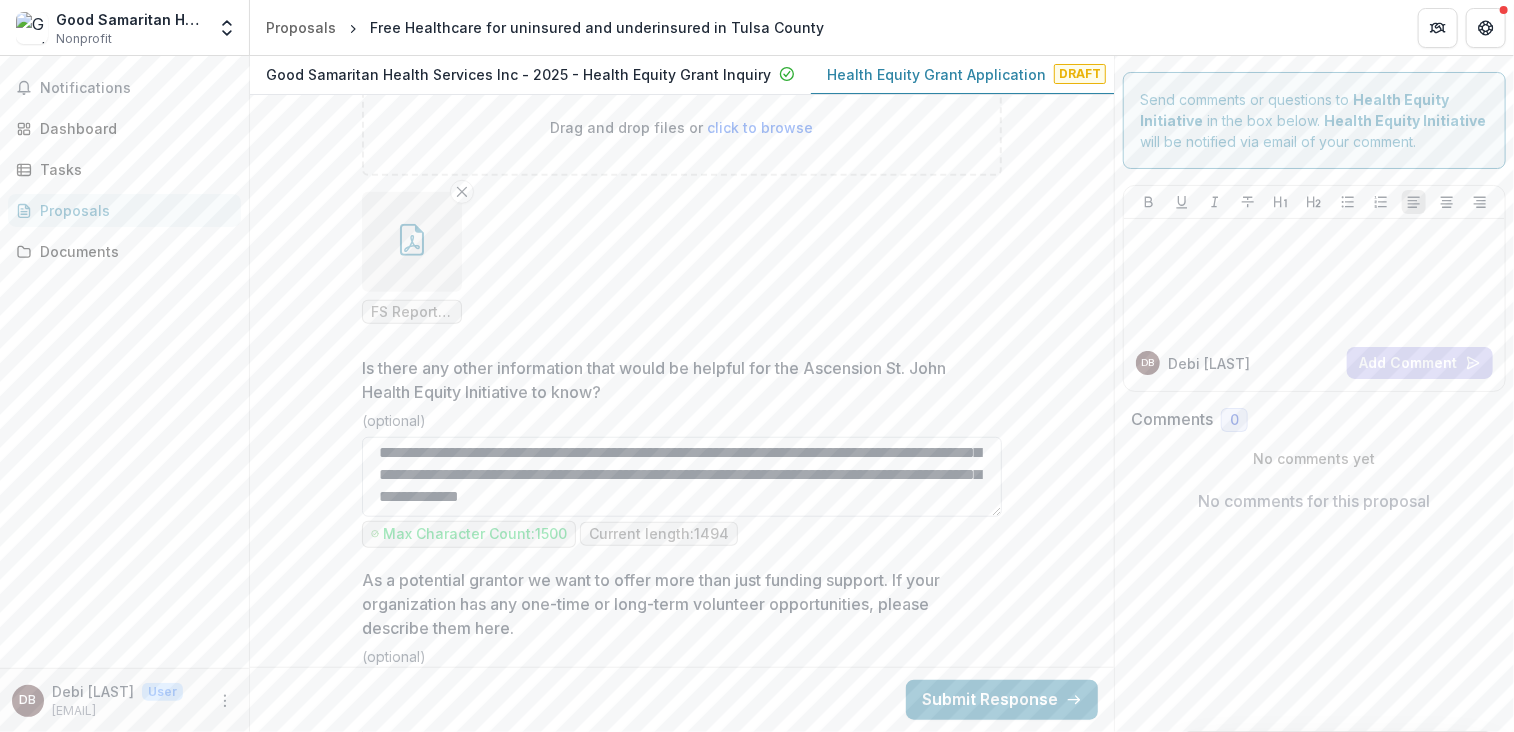scroll, scrollTop: 412, scrollLeft: 0, axis: vertical 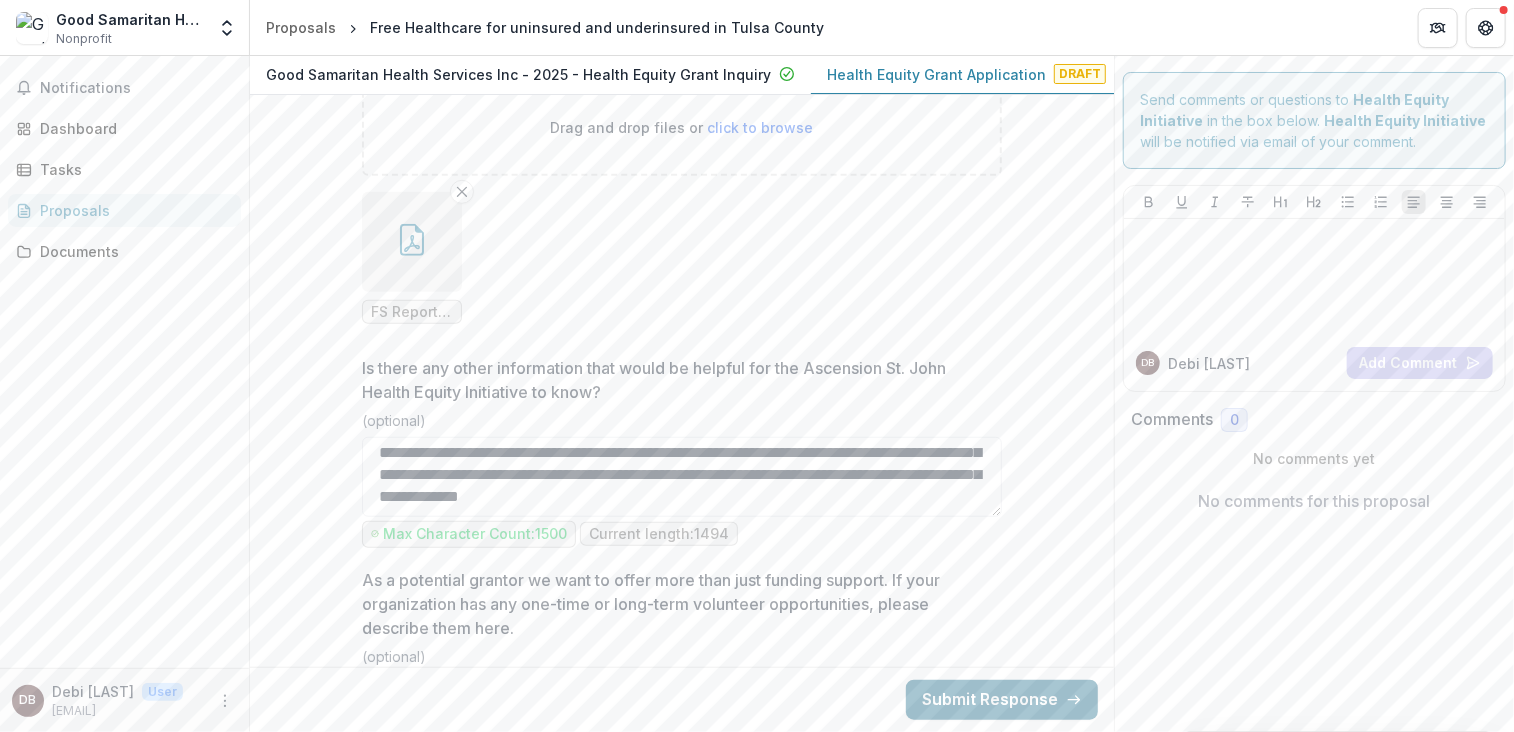 type on "**********" 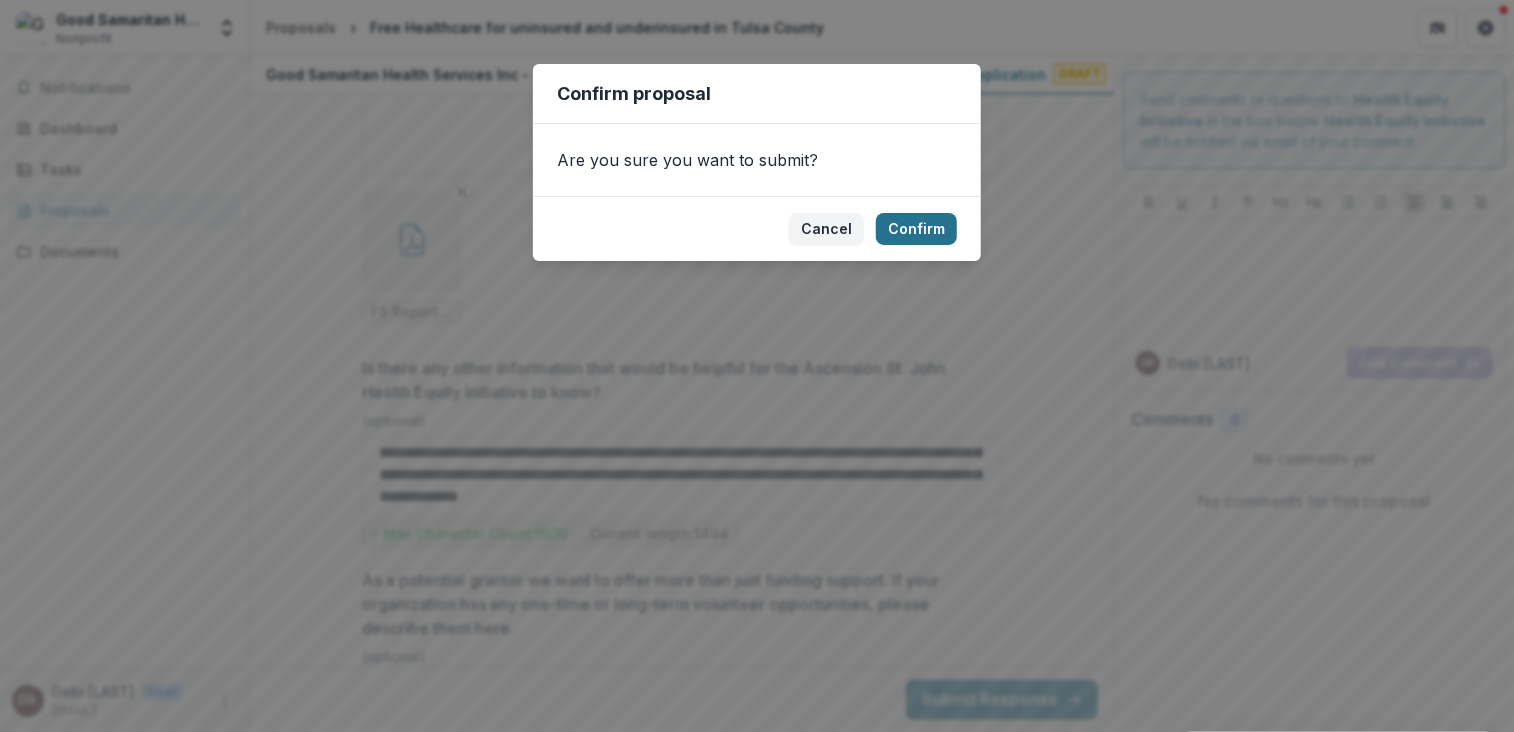 click on "Confirm" at bounding box center (916, 229) 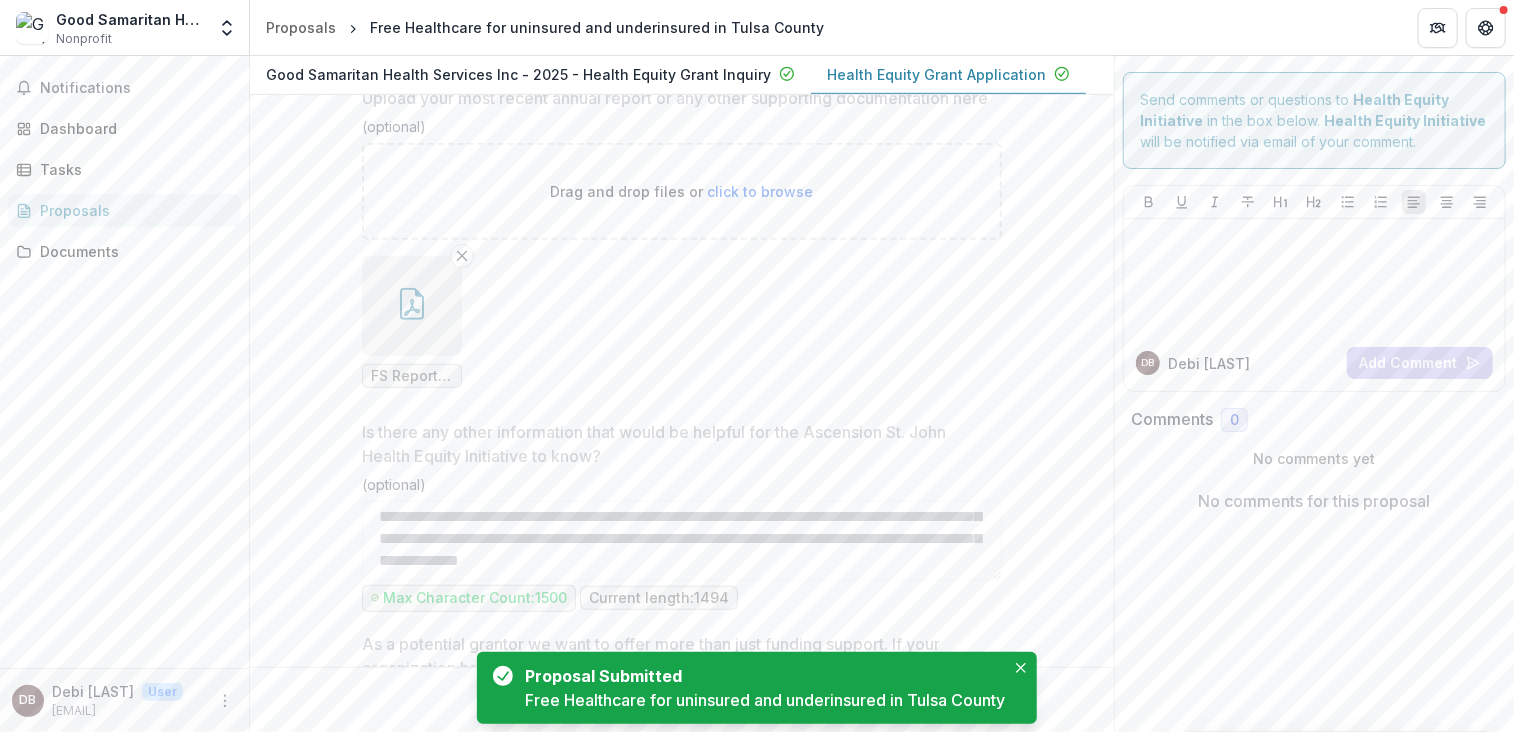 scroll, scrollTop: 15796, scrollLeft: 0, axis: vertical 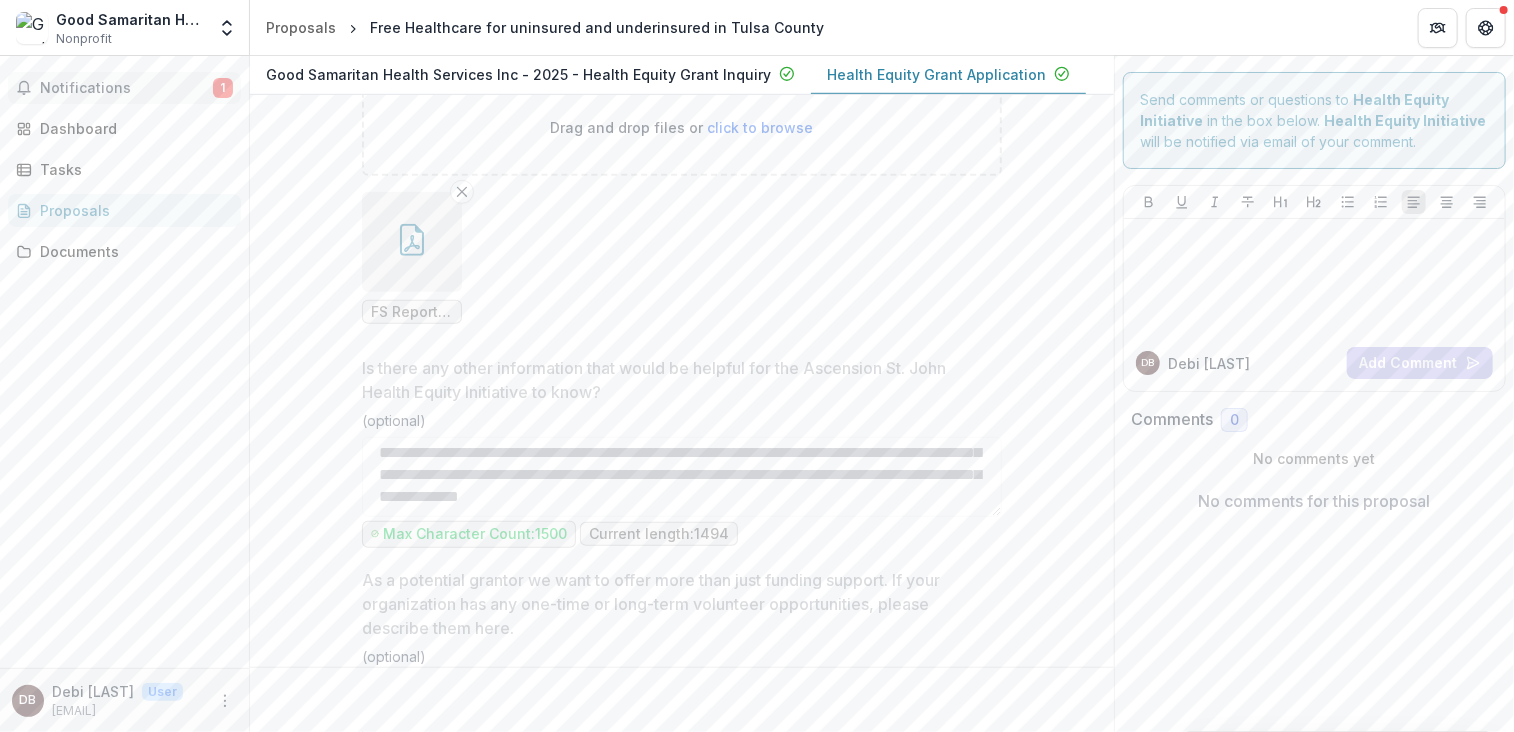 click on "Notifications" at bounding box center (126, 88) 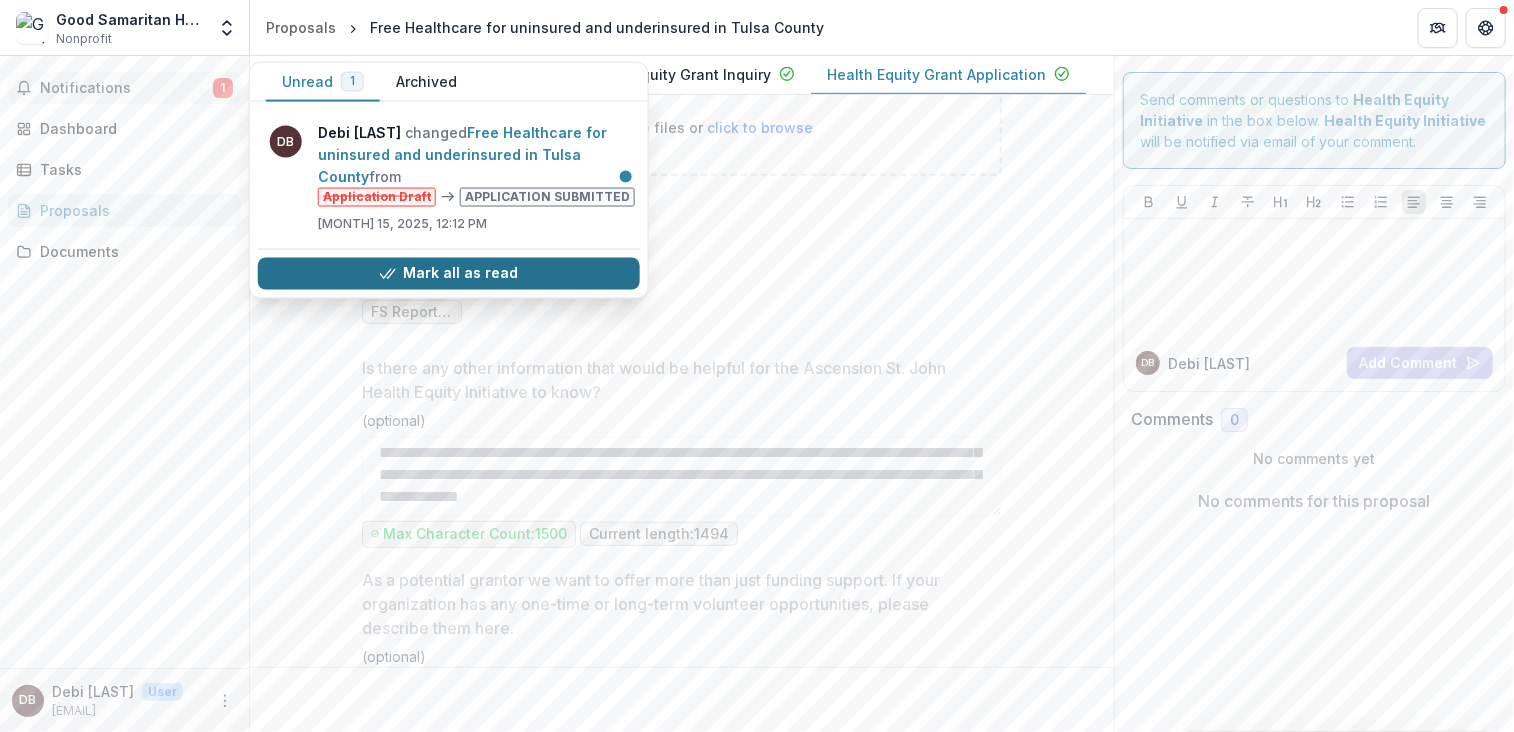 click on "Mark all as read" at bounding box center [449, 273] 